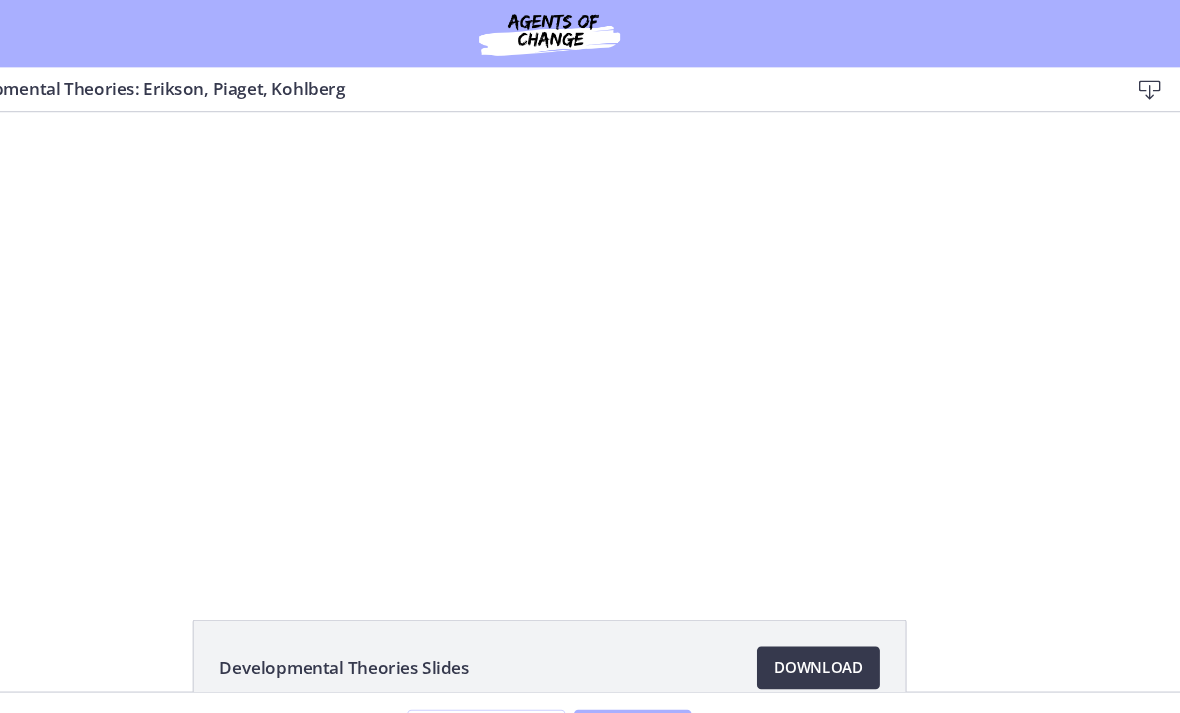 scroll, scrollTop: 0, scrollLeft: 76, axis: horizontal 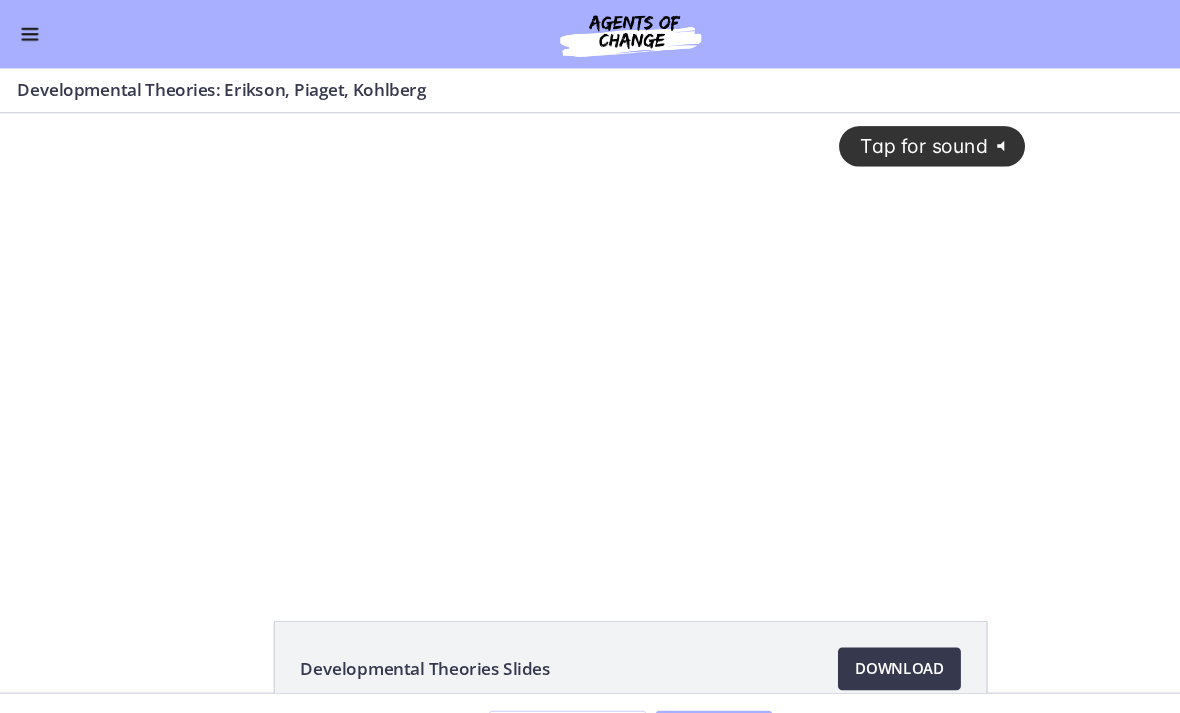 click at bounding box center [28, 32] 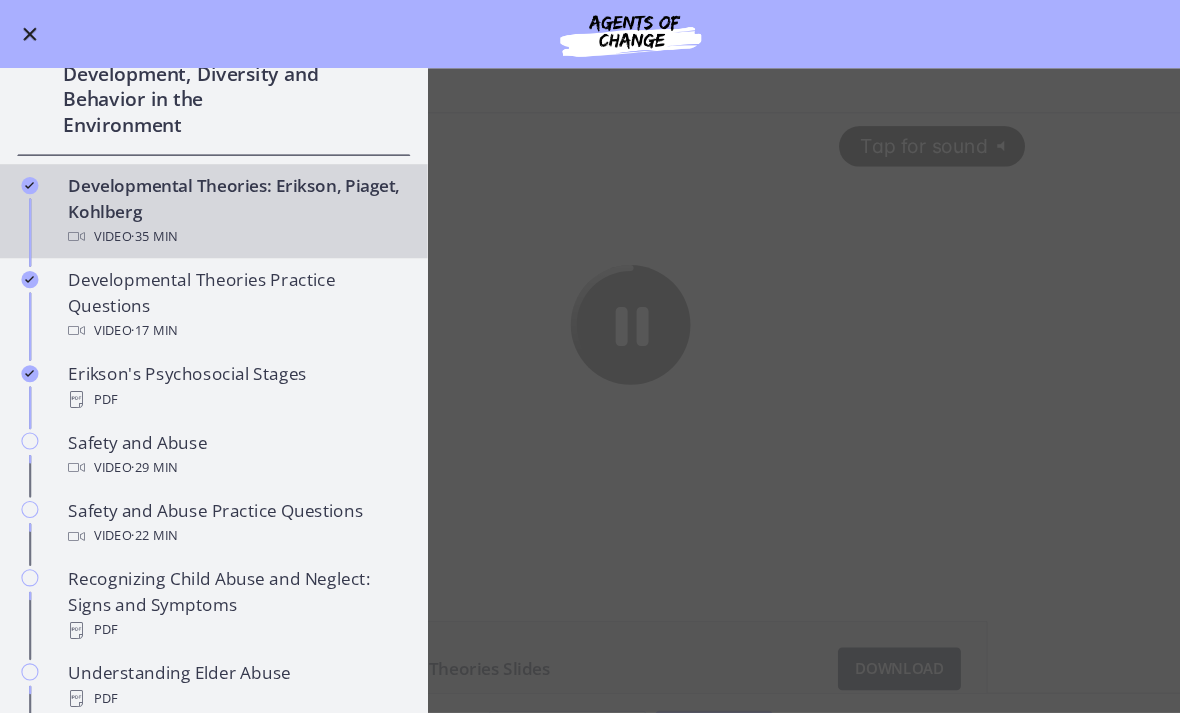 scroll, scrollTop: 468, scrollLeft: 0, axis: vertical 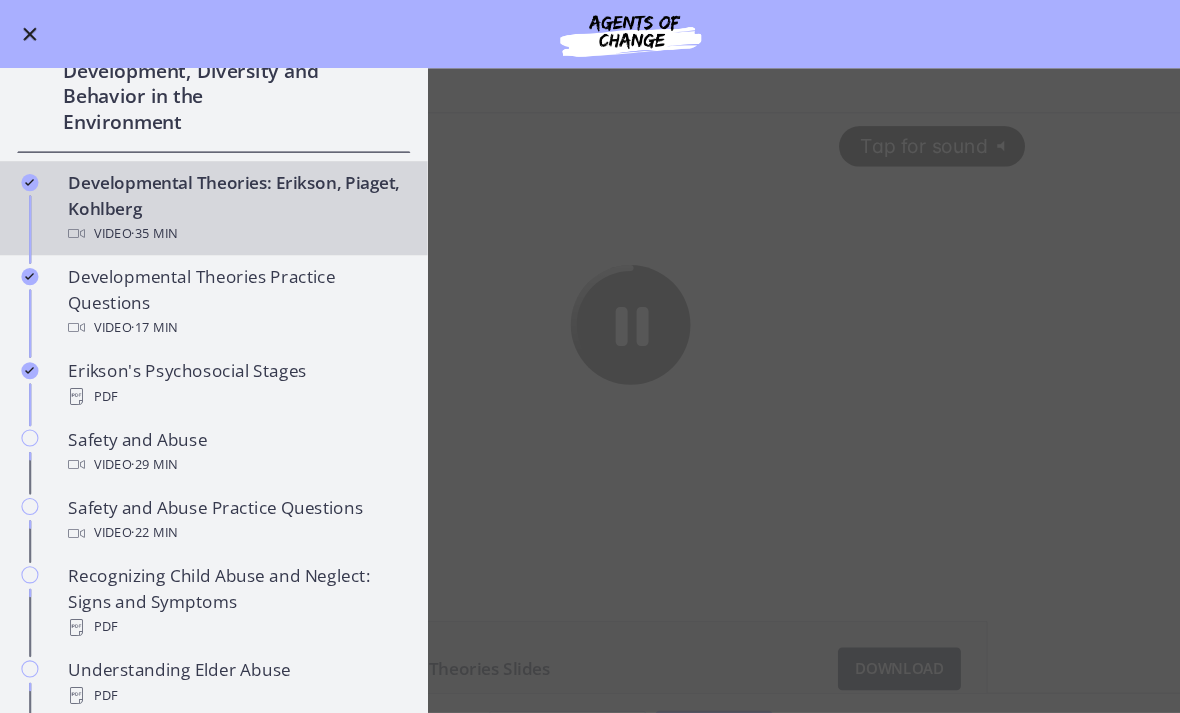 click on "Safety and Abuse
Video
·  29 min" at bounding box center (220, 423) 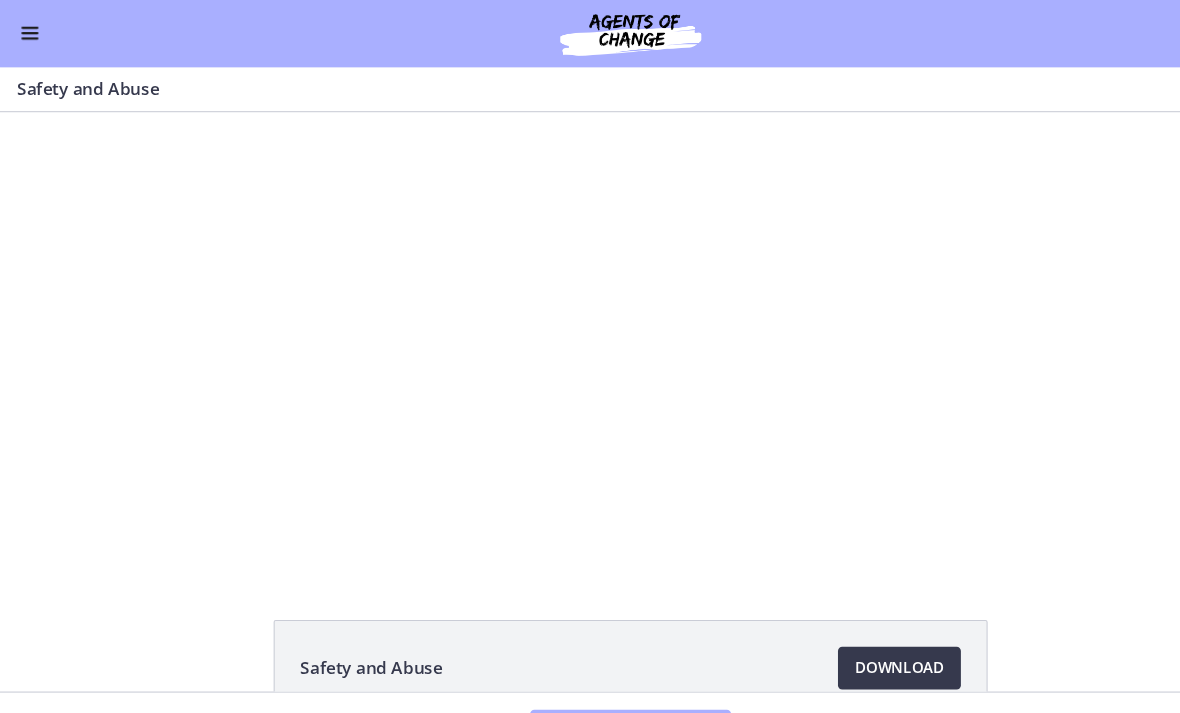 scroll, scrollTop: 0, scrollLeft: 0, axis: both 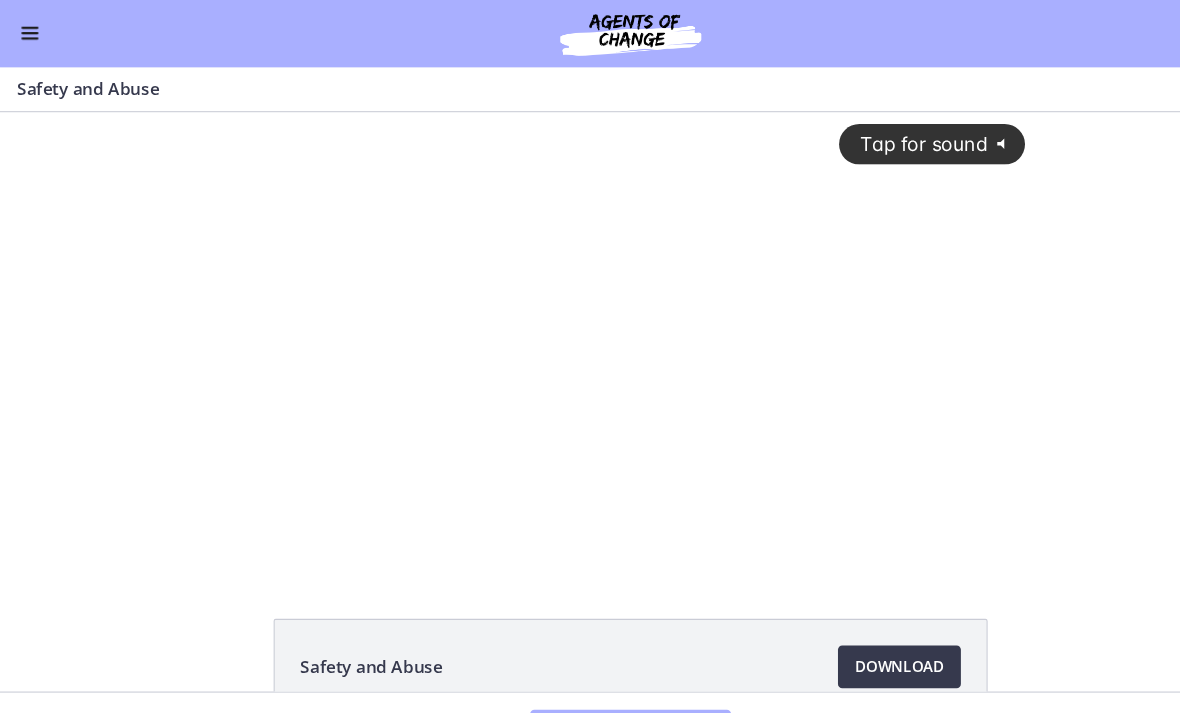 click on "Tap for sound
@keyframes VOLUME_SMALL_WAVE_FLASH {
0% { opacity: 0; }
33% { opacity: 1; }
66% { opacity: 1; }
100% { opacity: 0; }
}
@keyframes VOLUME_LARGE_WAVE_FLASH {
0% { opacity: 0; }
33% { opacity: 1; }
66% { opacity: 1; }
100% { opacity: 0; }
}
.volume__small-wave {
animation: VOLUME_SMALL_WAVE_FLASH 2s infinite;
opacity: 0;
}
.volume__large-wave {
animation: VOLUME_LARGE_WAVE_FLASH 2s infinite .3s;
opacity: 0;
}" at bounding box center [590, 309] 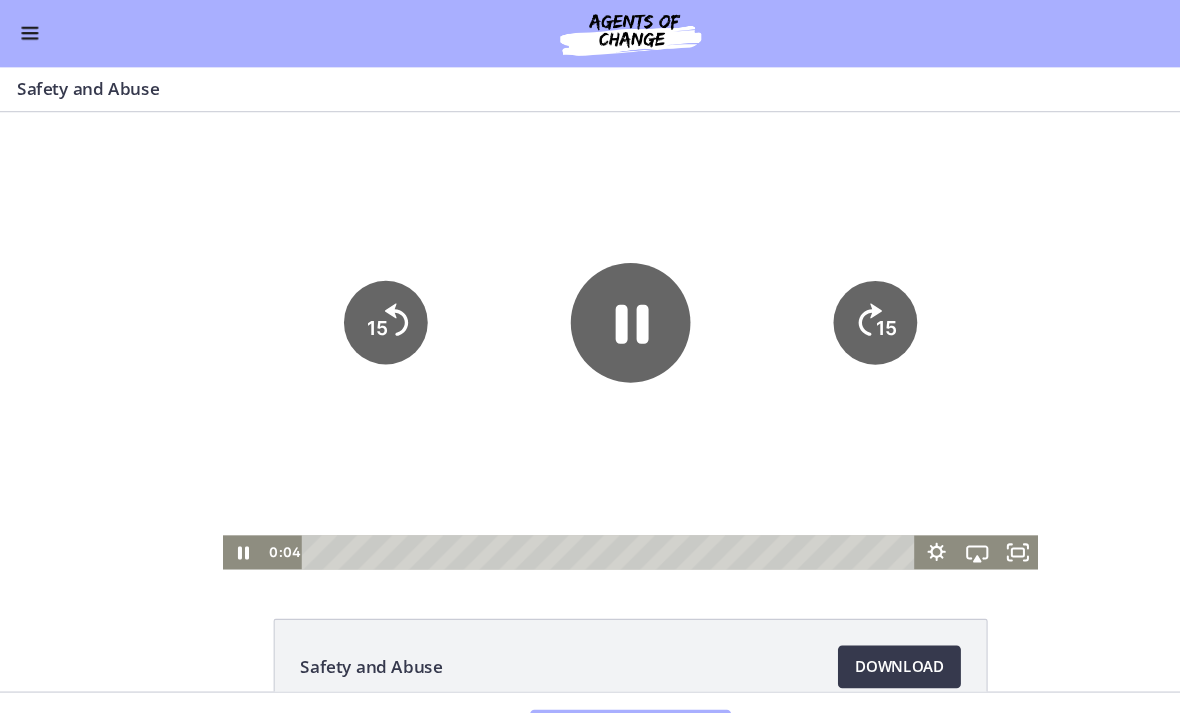 click at bounding box center (28, 32) 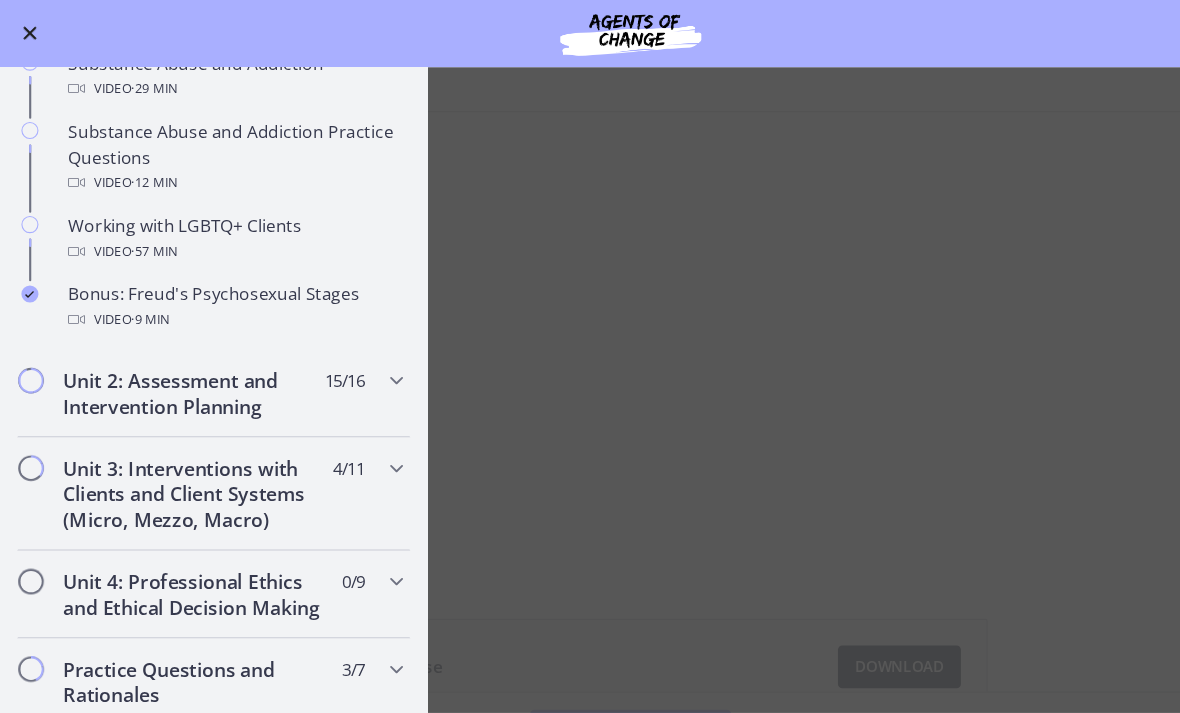 scroll, scrollTop: 1228, scrollLeft: 0, axis: vertical 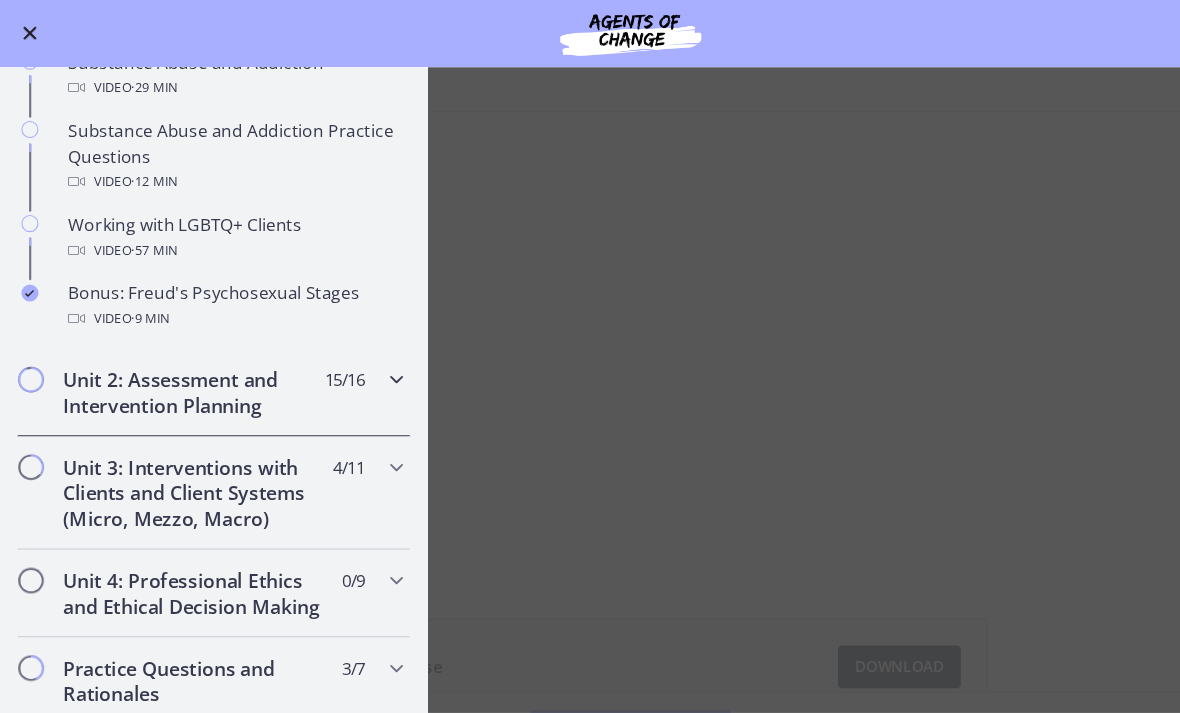click on "Unit 2: Assessment and Intervention Planning
15  /  16
Completed" at bounding box center (200, 368) 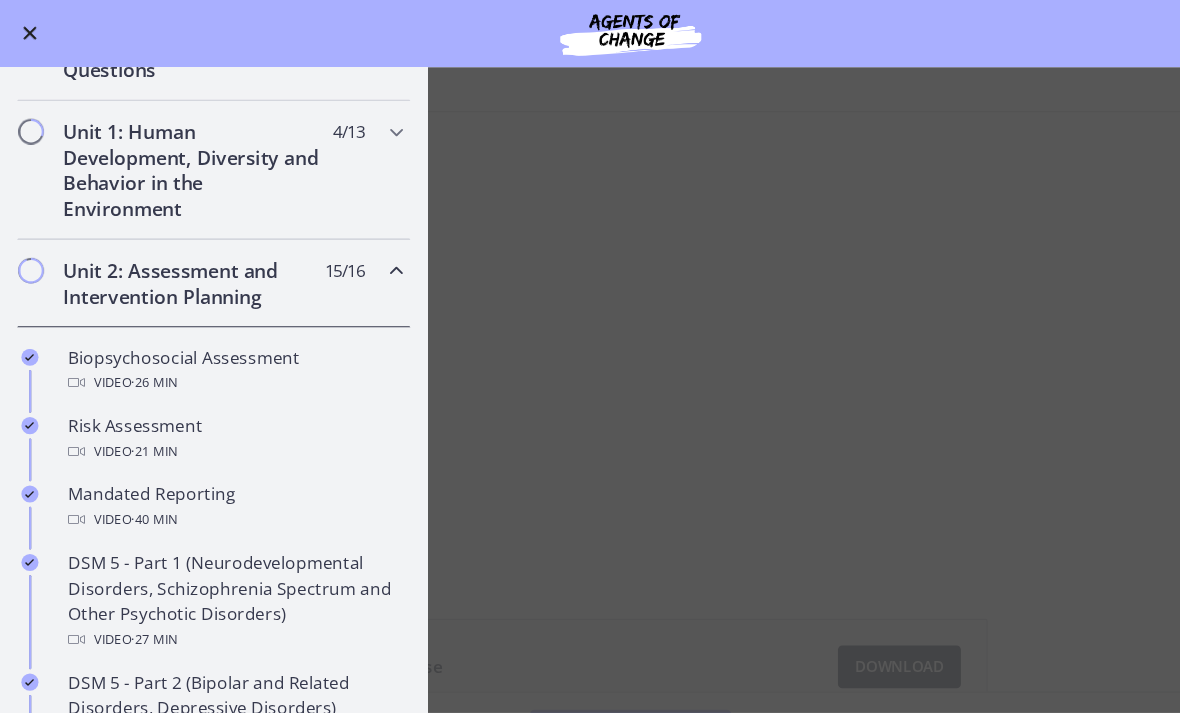 scroll, scrollTop: 383, scrollLeft: 0, axis: vertical 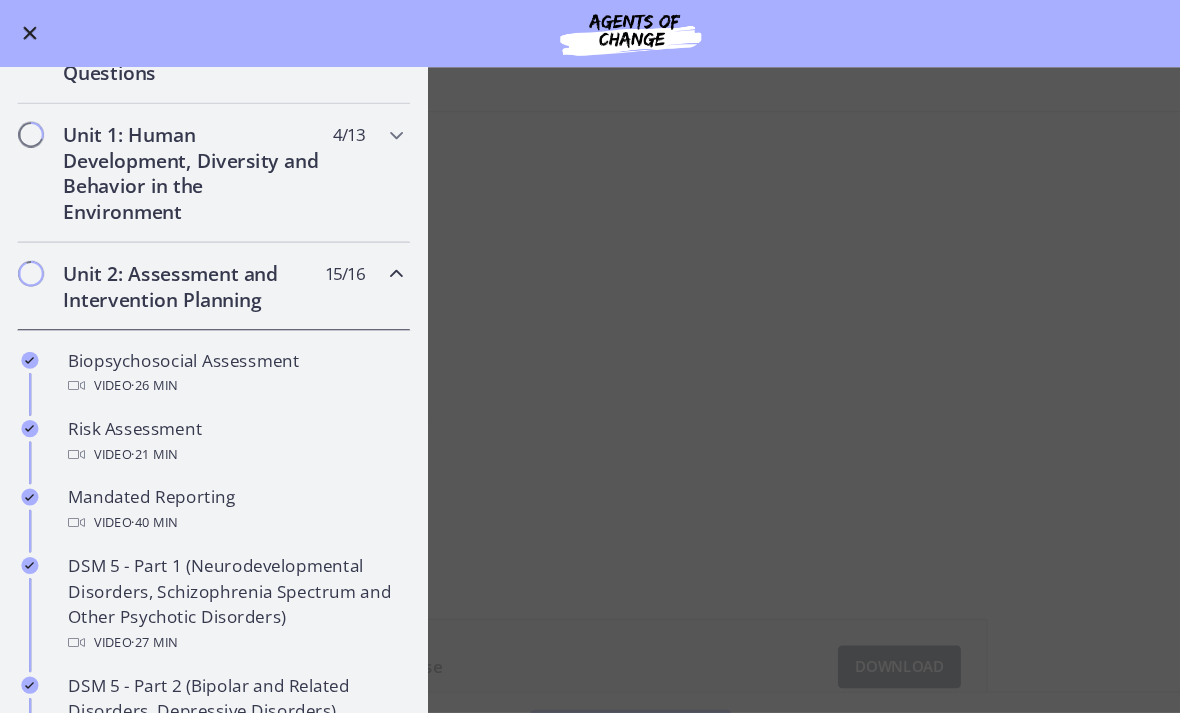 click on "Biopsychosocial Assessment
Video
·  26 min" at bounding box center [220, 350] 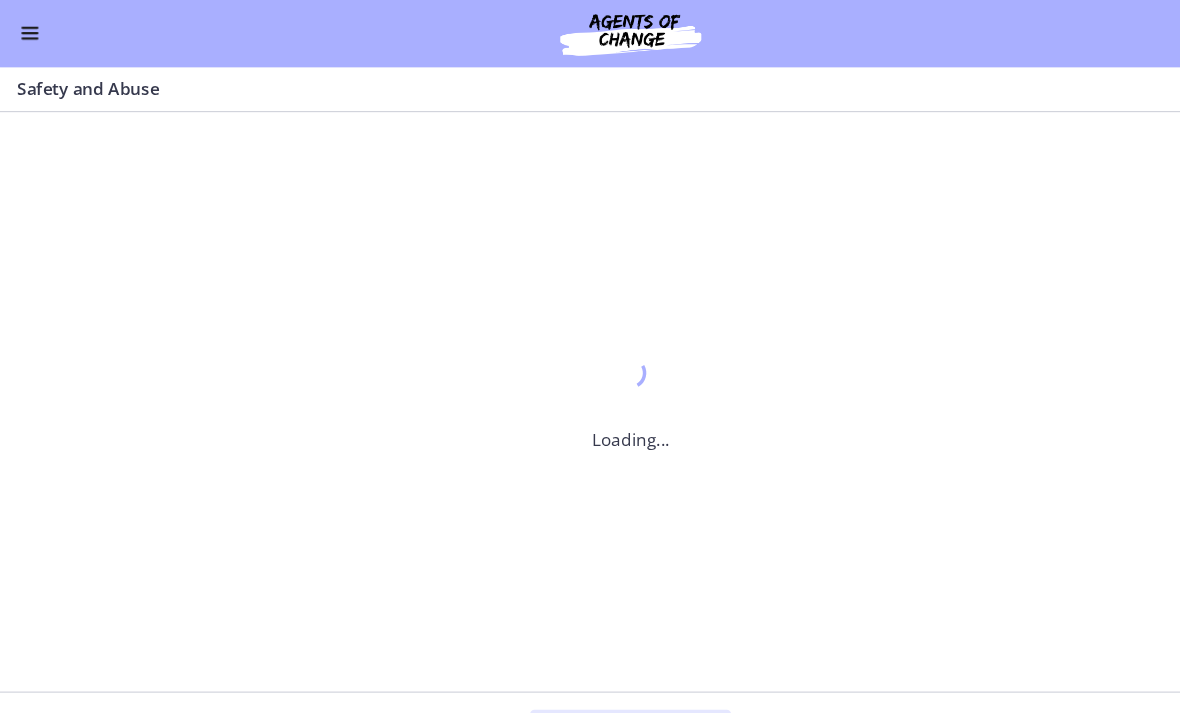 scroll, scrollTop: 0, scrollLeft: 0, axis: both 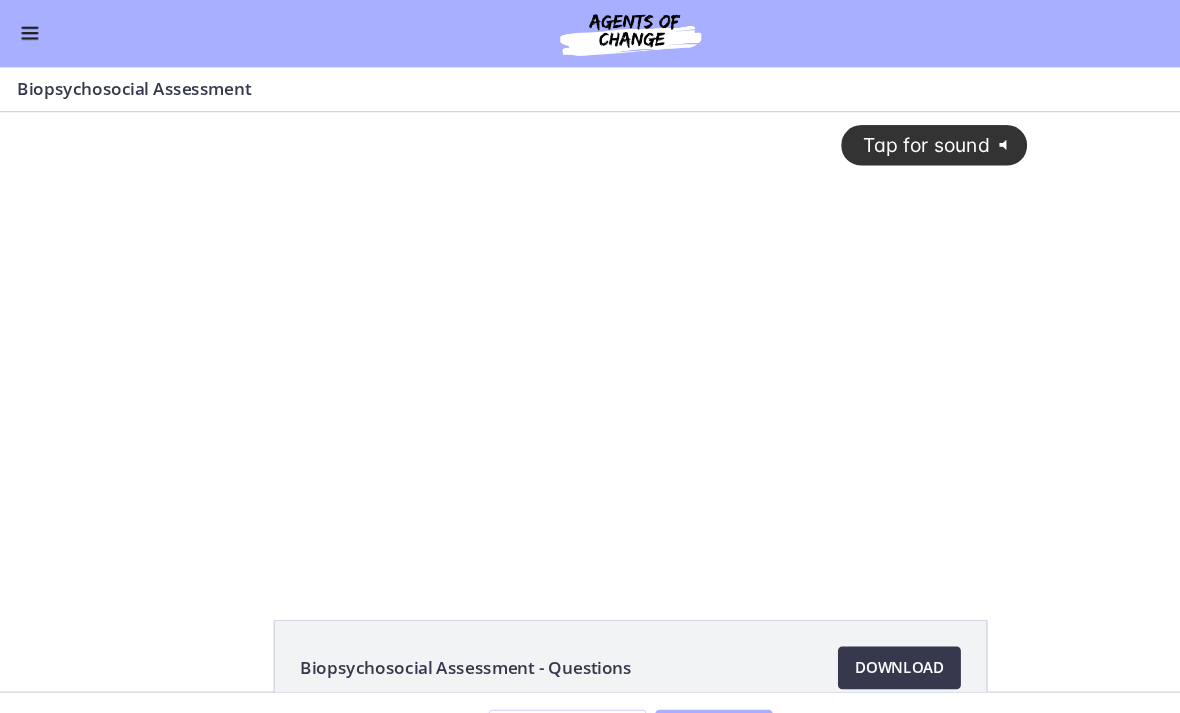 click on "Go to Dashboard" at bounding box center [590, 32] 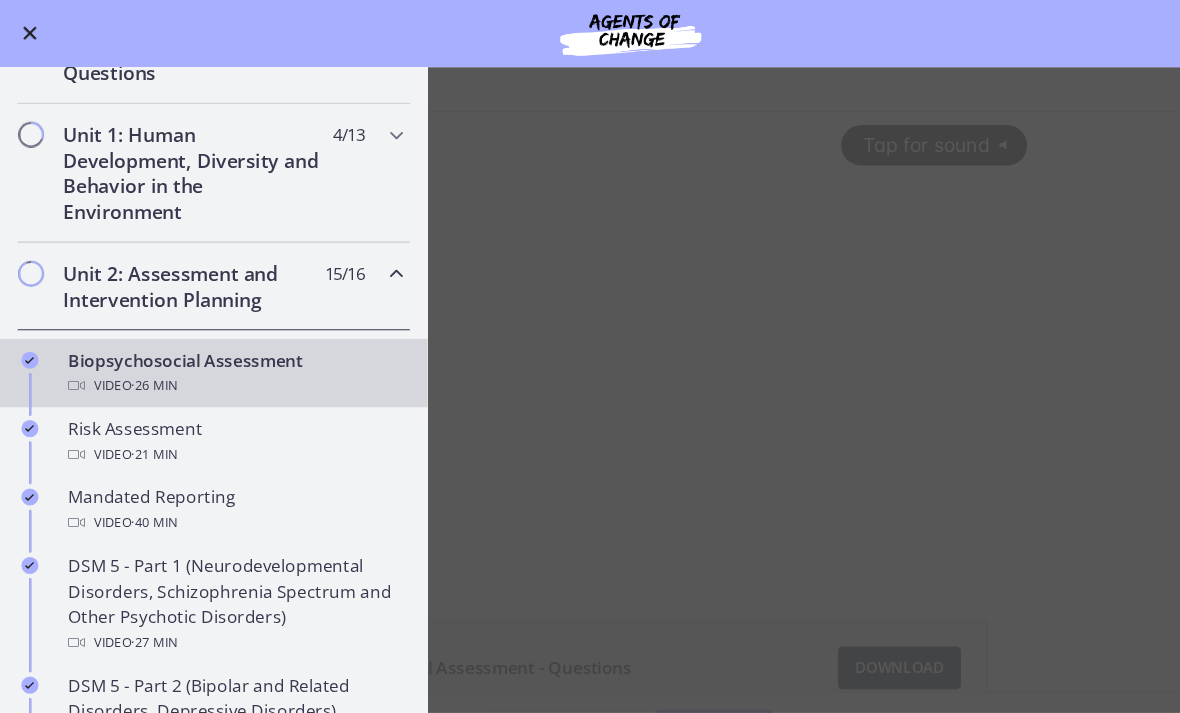 click on "Biopsychosocial Assessment
Download
Enable fullscreen
Biopsychosocial Assessment - Questions
Download
Opens in a new window
Mark Incomplete
Continue" at bounding box center [590, 388] 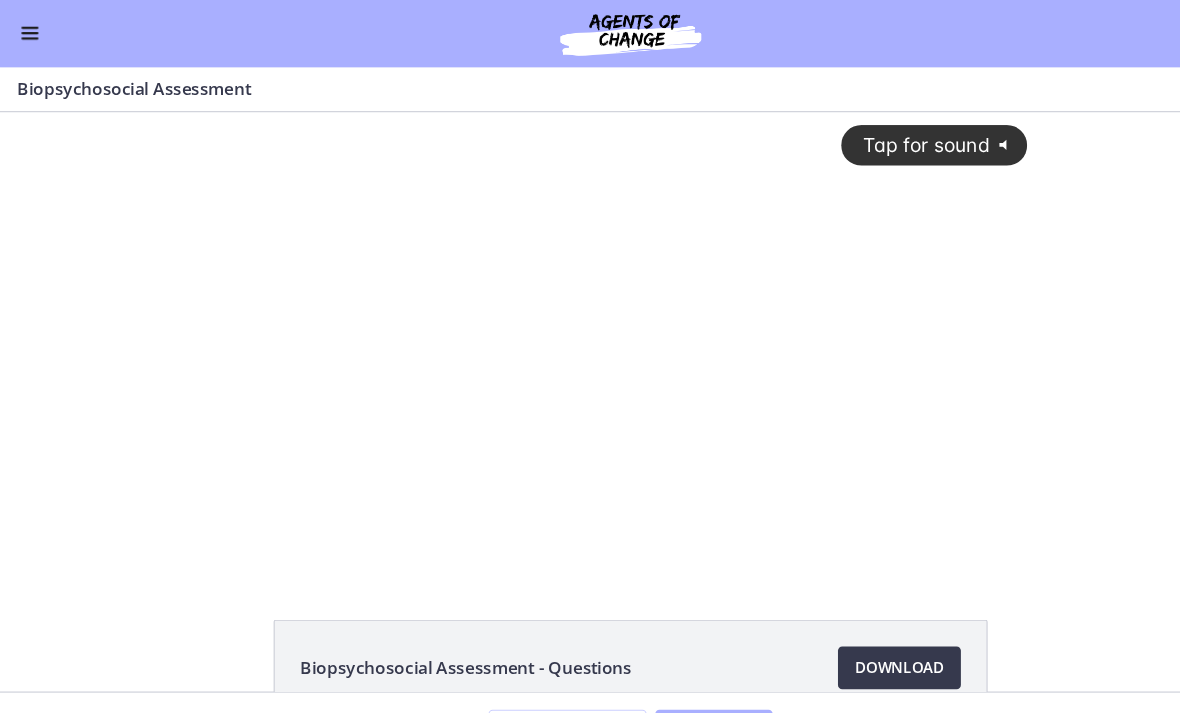 scroll, scrollTop: 0, scrollLeft: 0, axis: both 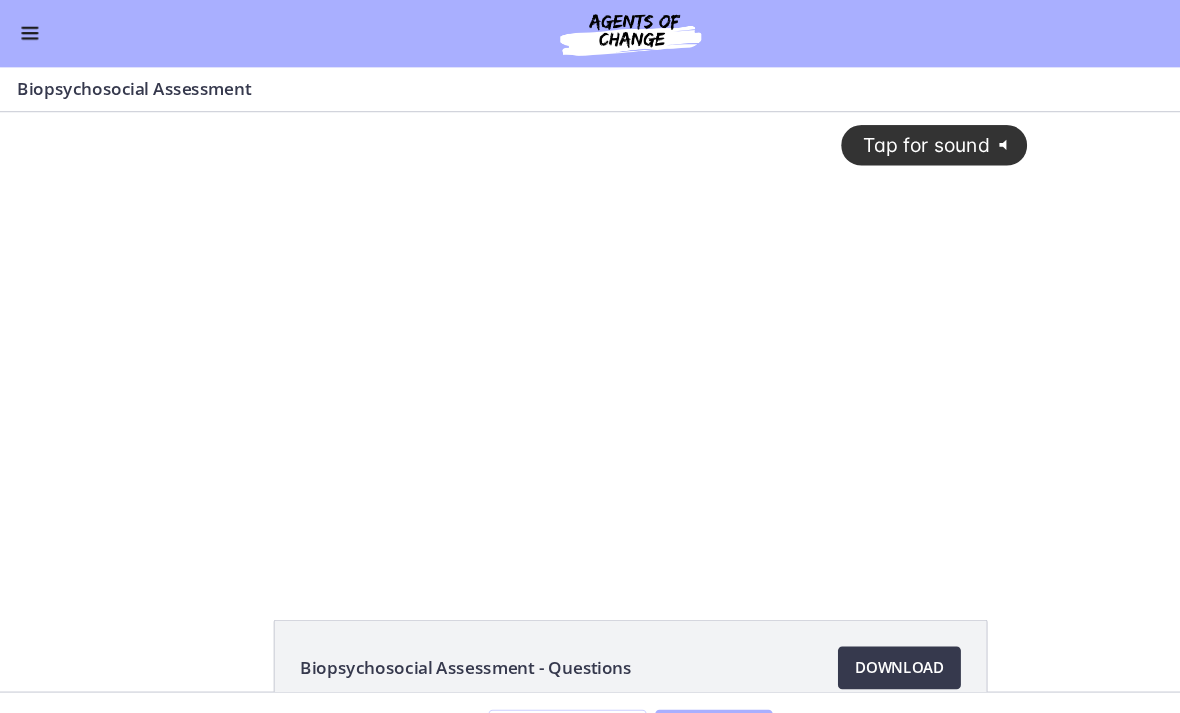 click at bounding box center (28, 32) 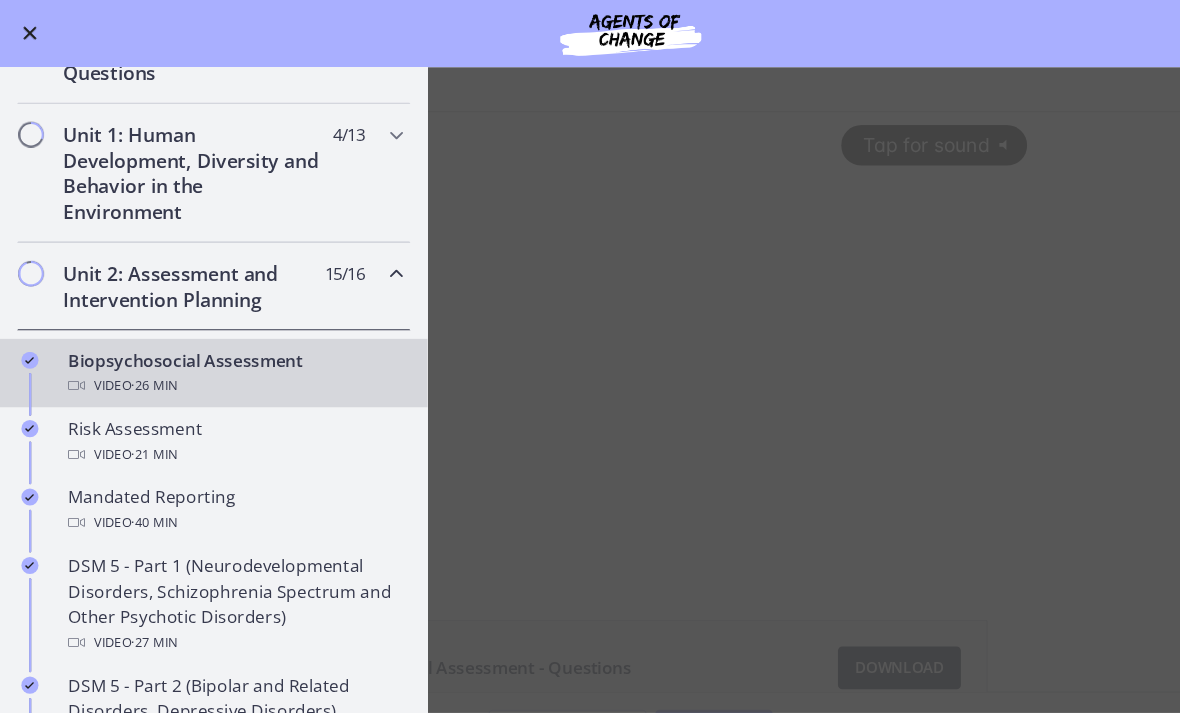 click on "Video
·  21 min" at bounding box center (220, 426) 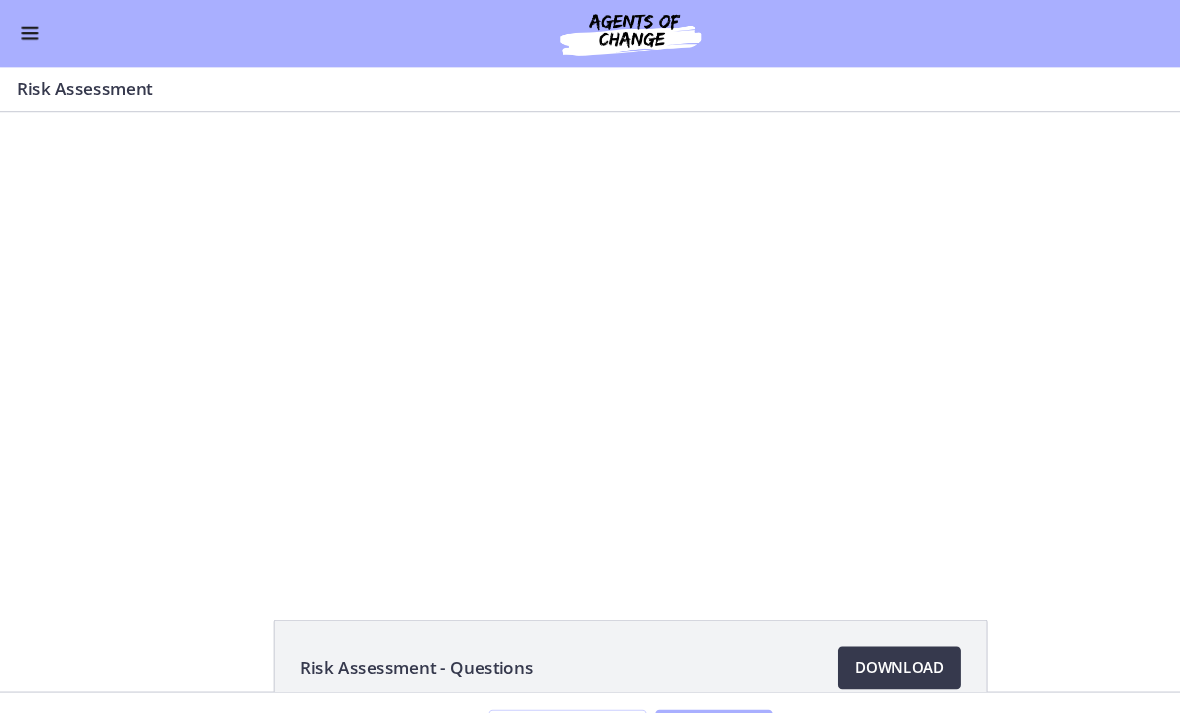 scroll, scrollTop: 0, scrollLeft: 0, axis: both 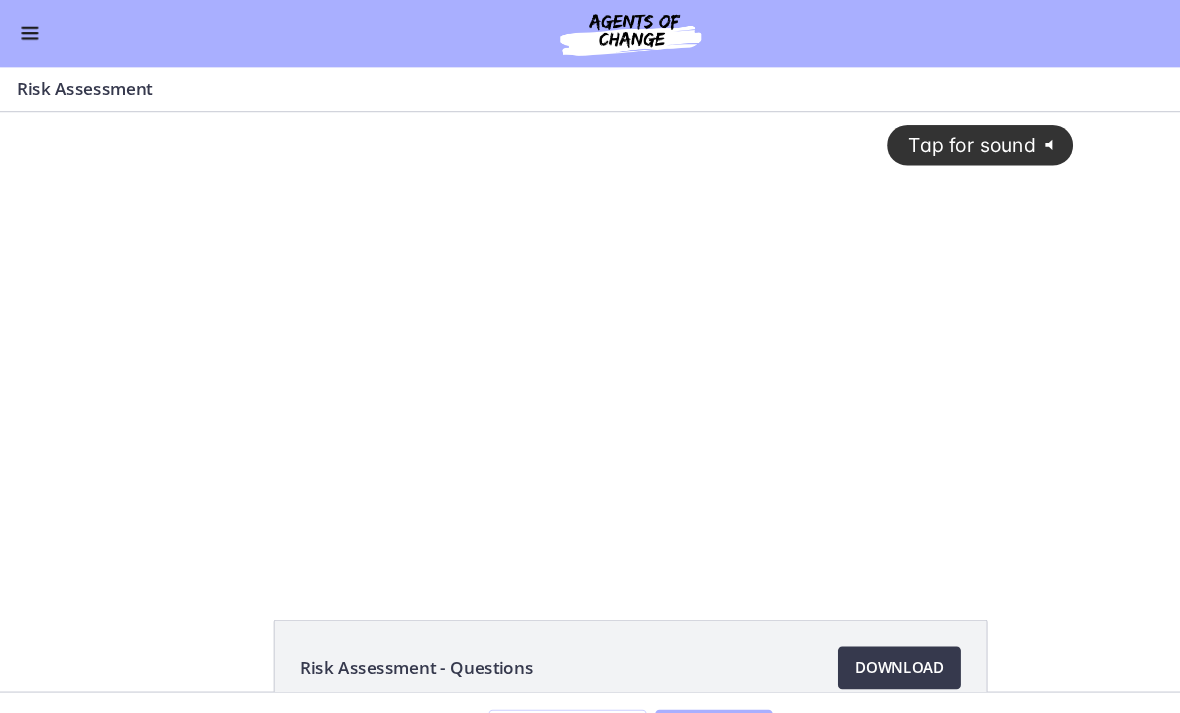 click at bounding box center [28, 32] 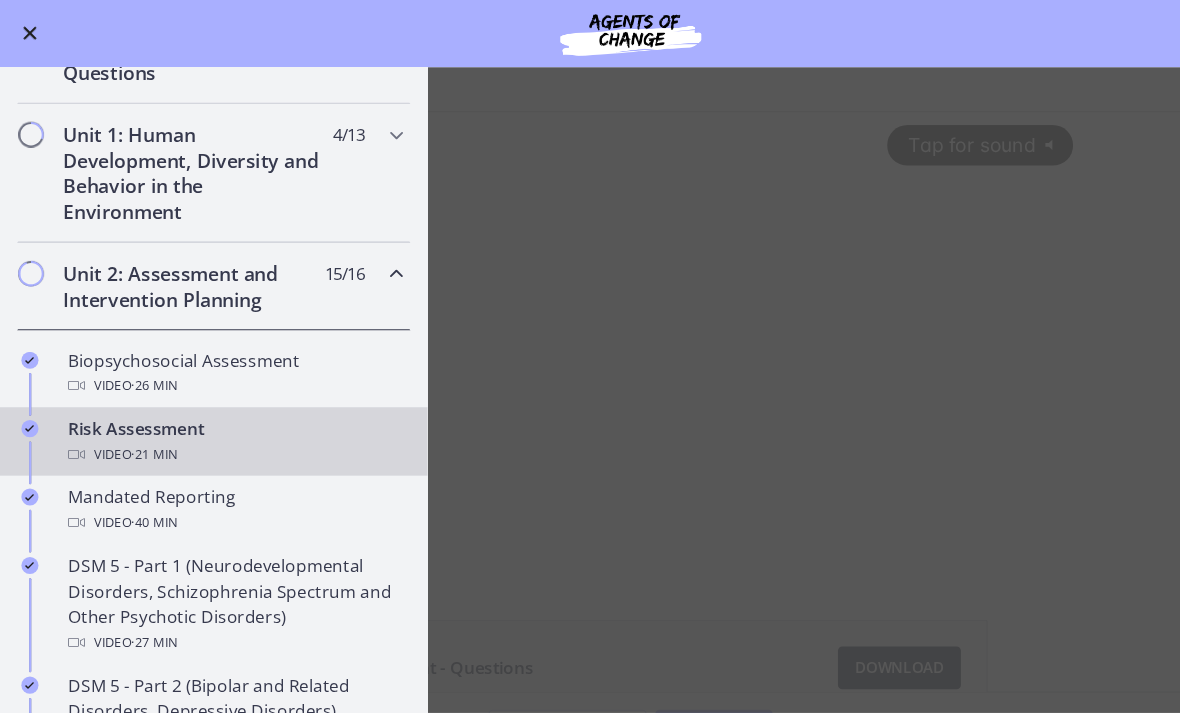 scroll, scrollTop: 278, scrollLeft: 0, axis: vertical 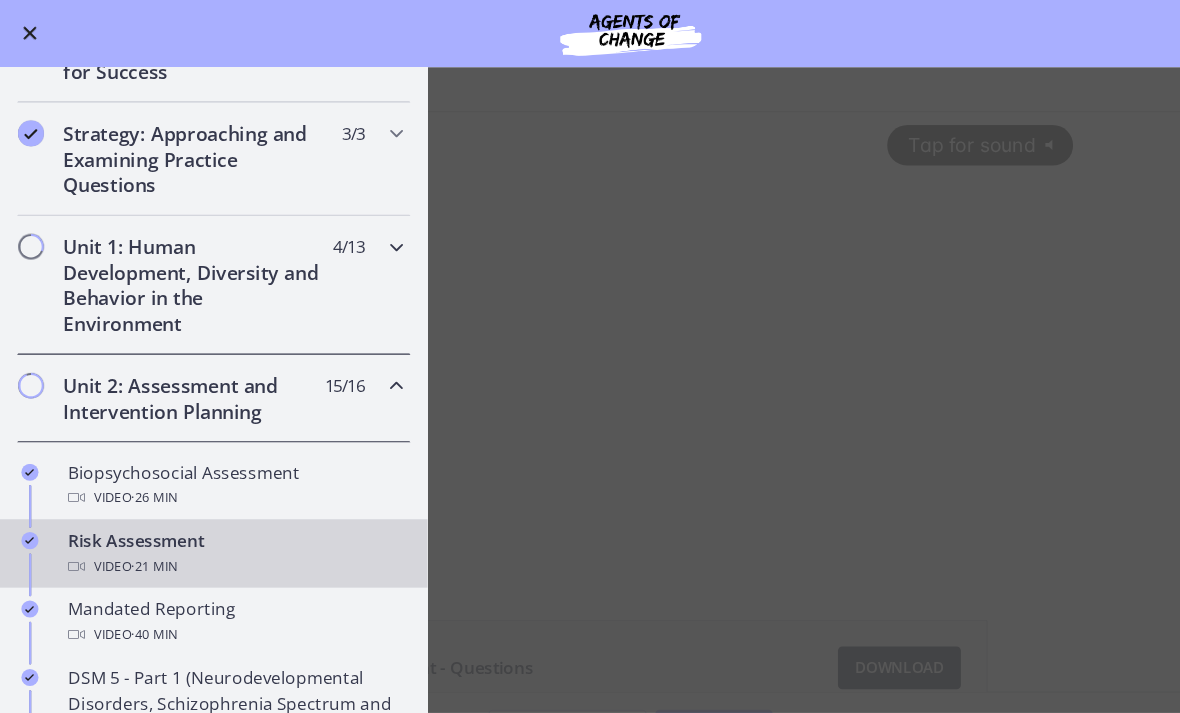 click on "Unit 1: Human Development, Diversity and Behavior in the Environment
4  /  13
Completed" at bounding box center (200, 268) 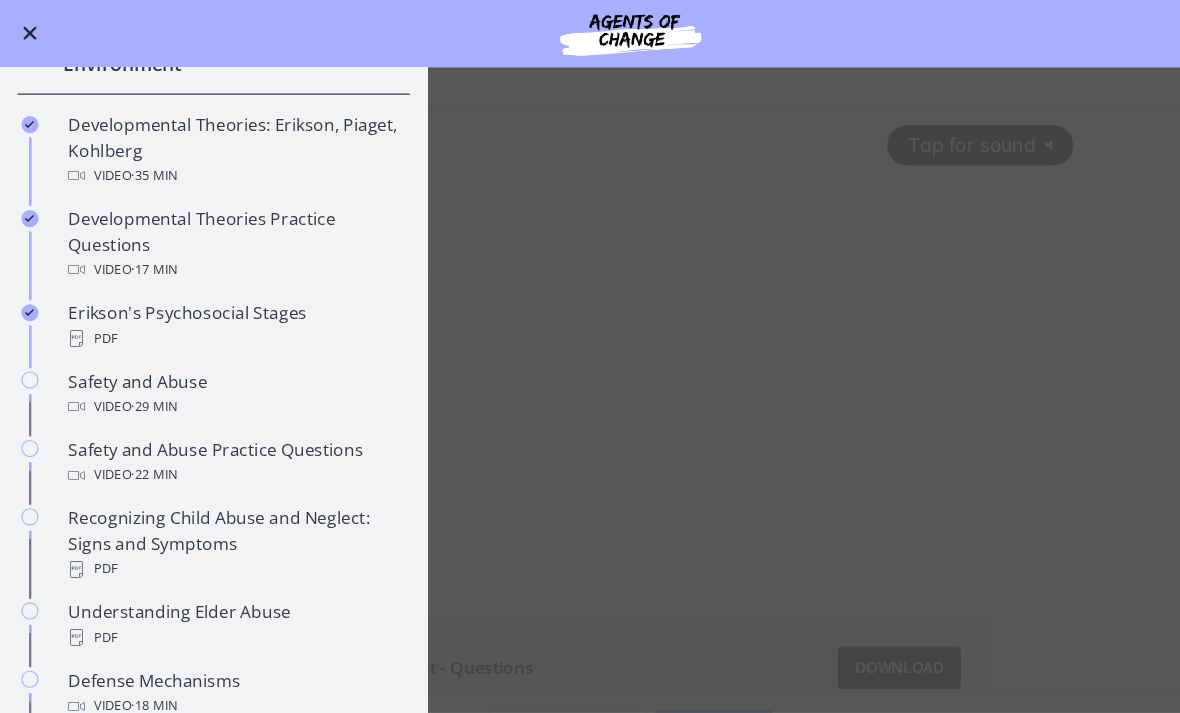scroll, scrollTop: 537, scrollLeft: 0, axis: vertical 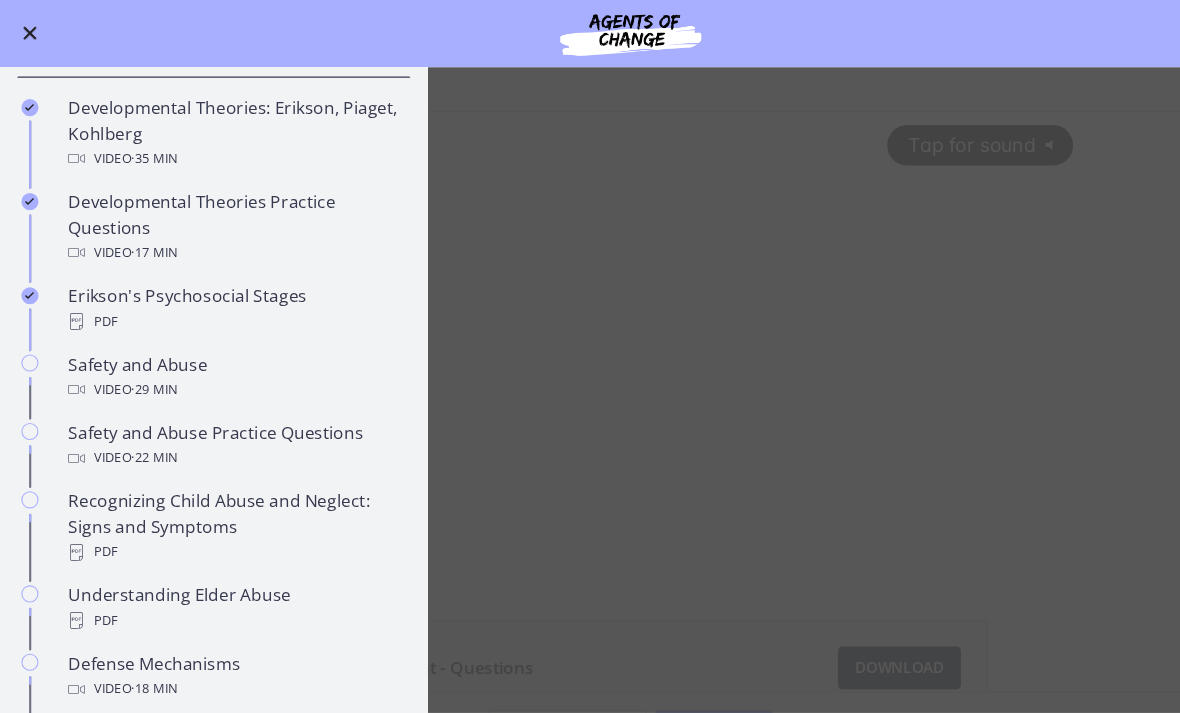 click on "Video
·  29 min" at bounding box center [220, 366] 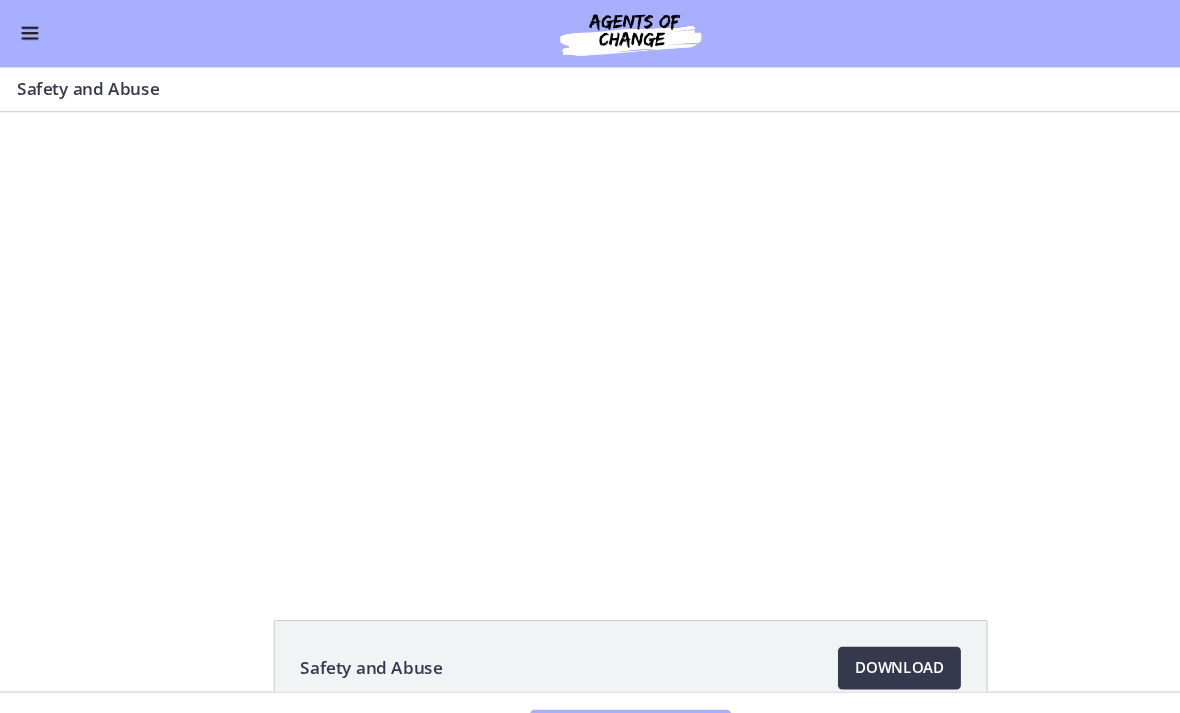 scroll, scrollTop: 0, scrollLeft: 0, axis: both 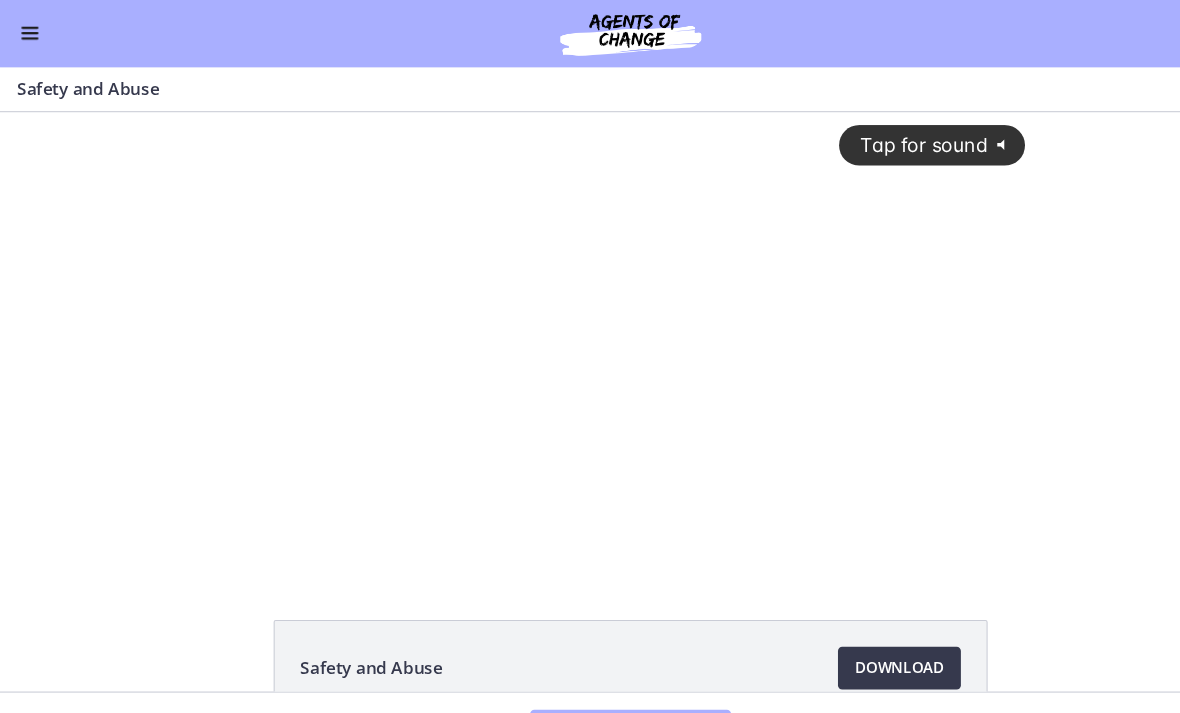 click on "Tap for sound
@keyframes VOLUME_SMALL_WAVE_FLASH {
0% { opacity: 0; }
33% { opacity: 1; }
66% { opacity: 1; }
100% { opacity: 0; }
}
@keyframes VOLUME_LARGE_WAVE_FLASH {
0% { opacity: 0; }
33% { opacity: 1; }
66% { opacity: 1; }
100% { opacity: 0; }
}
.volume__small-wave {
animation: VOLUME_SMALL_WAVE_FLASH 2s infinite;
opacity: 0;
}
.volume__large-wave {
animation: VOLUME_LARGE_WAVE_FLASH 2s infinite .3s;
opacity: 0;
}" at bounding box center (590, 310) 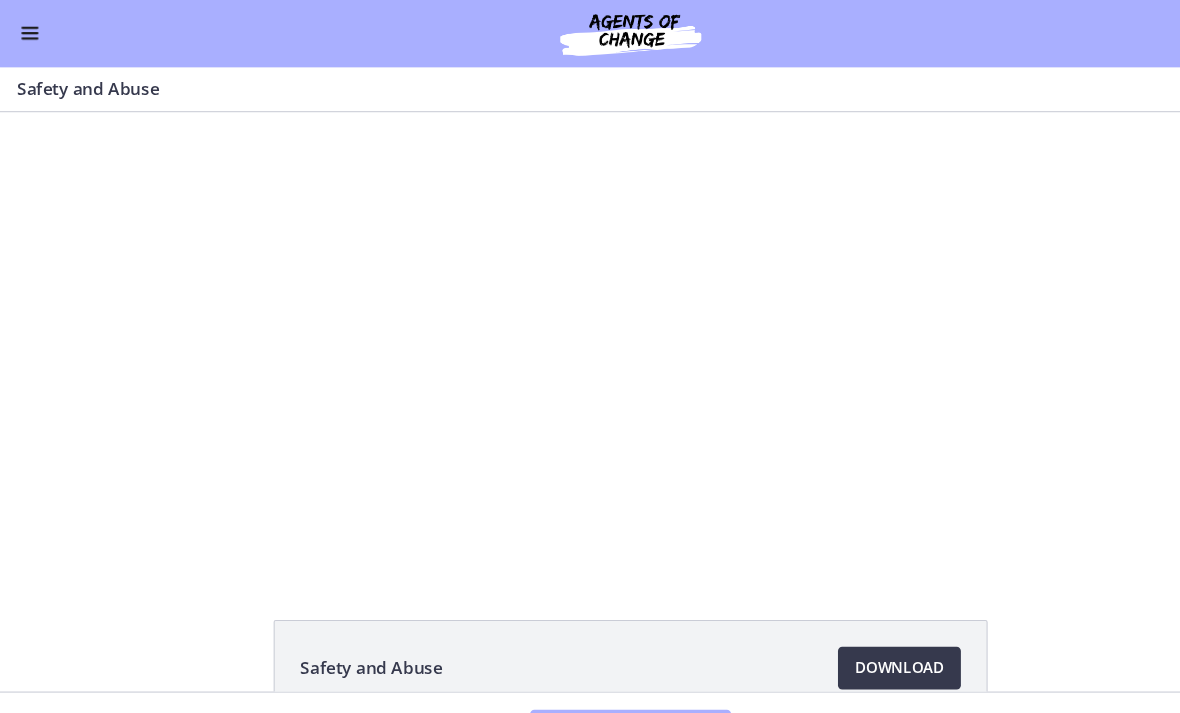 click at bounding box center (590, 326) 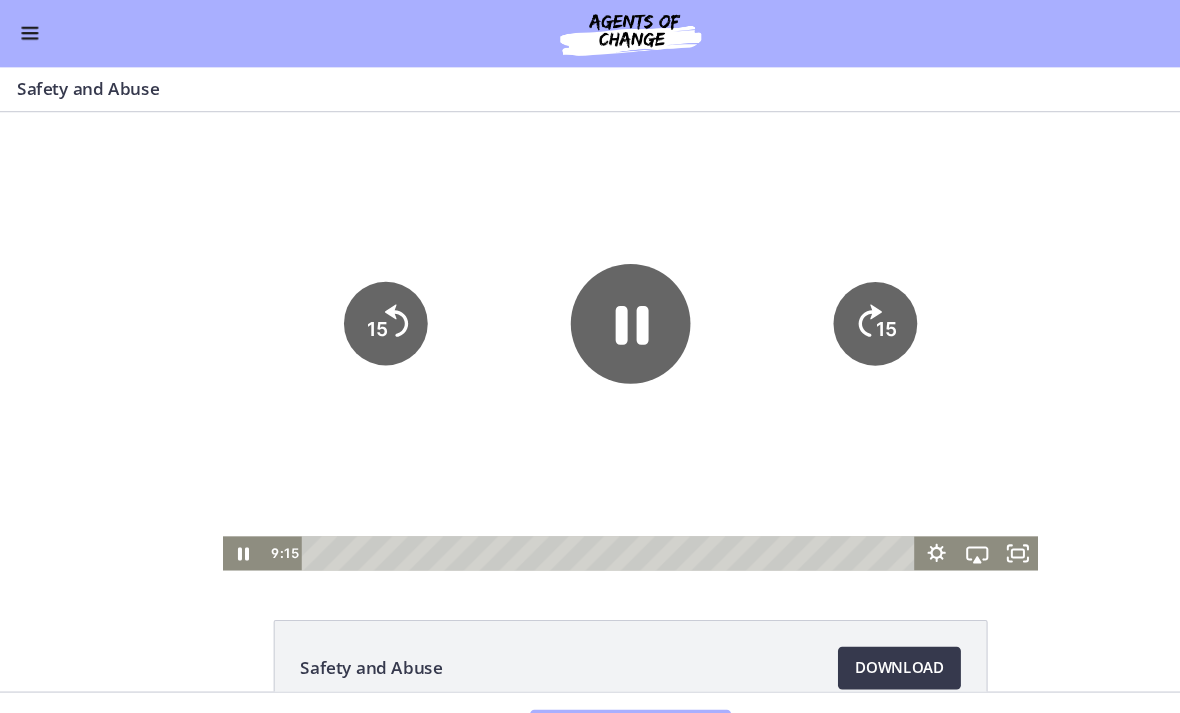click 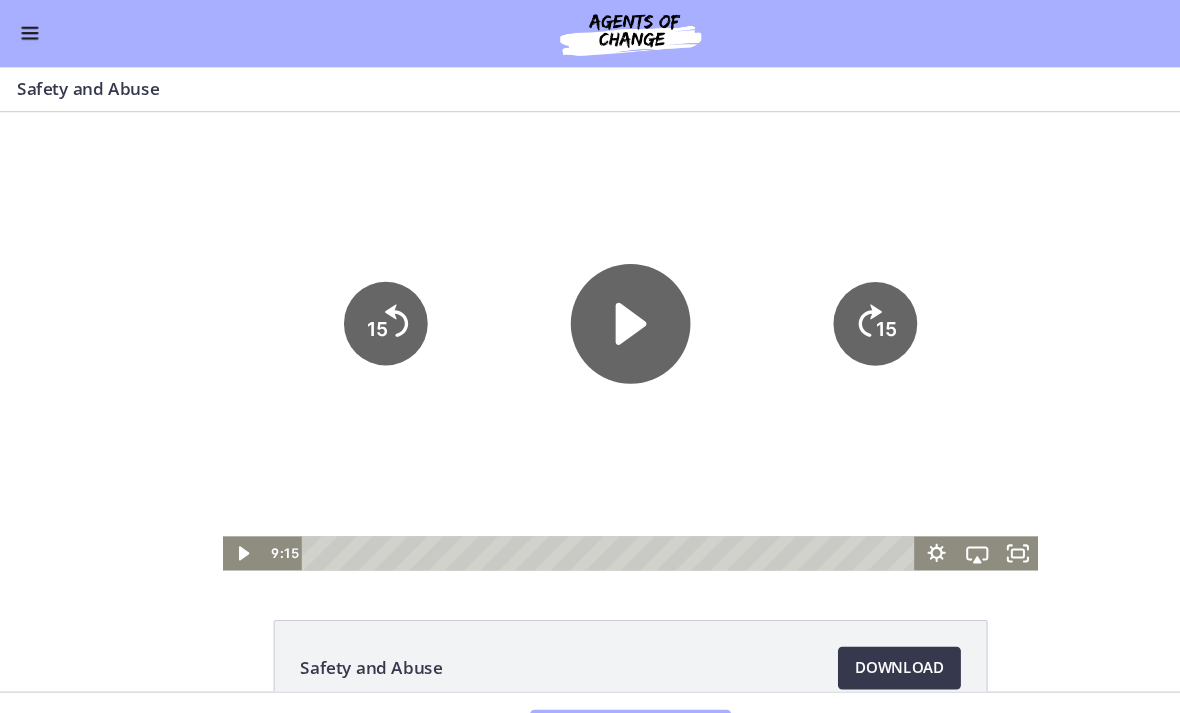 click at bounding box center (590, 326) 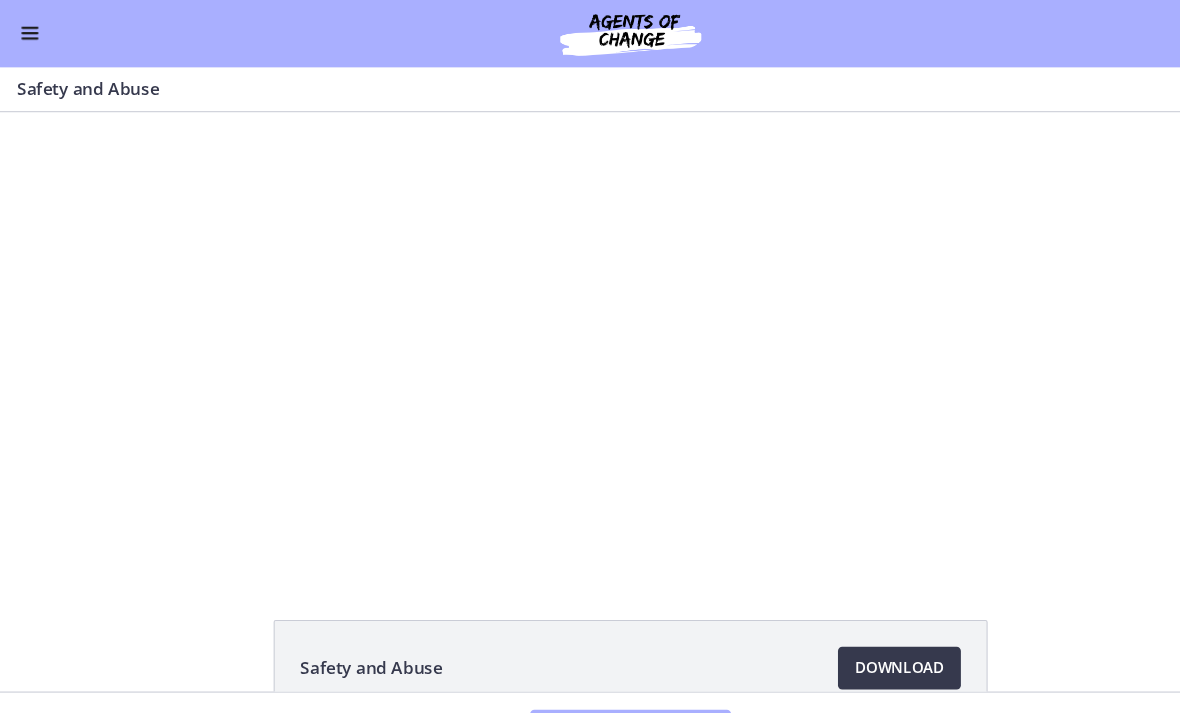 click at bounding box center [590, 326] 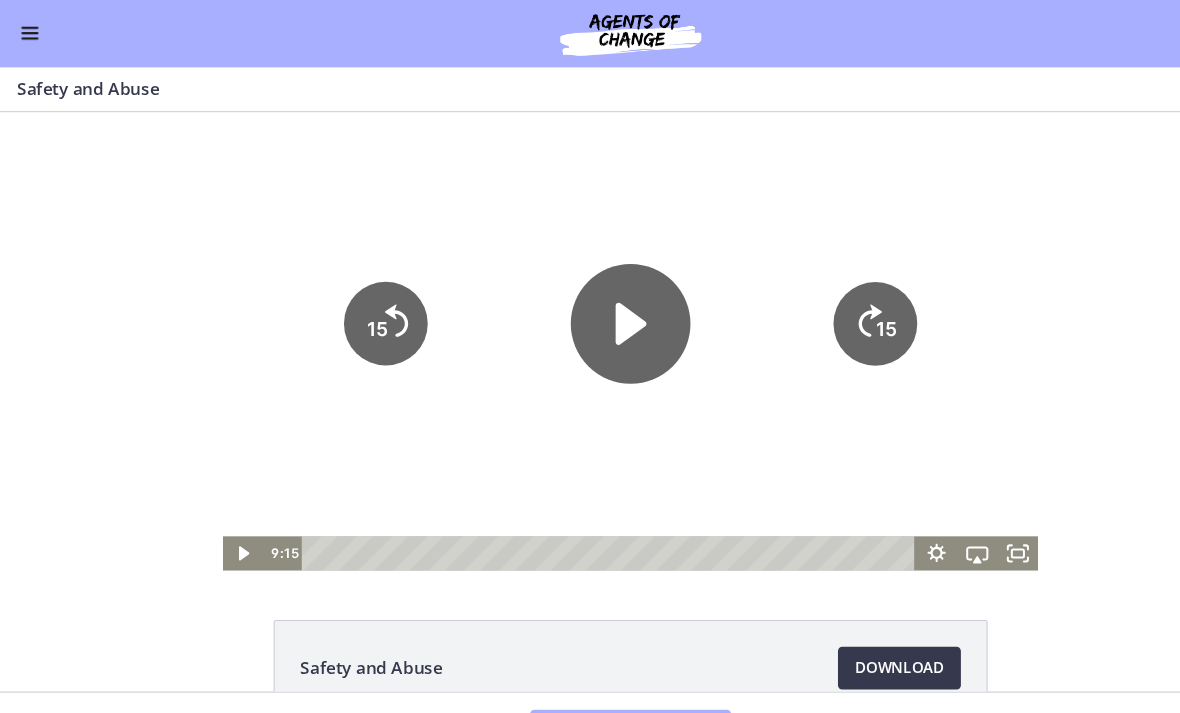 click 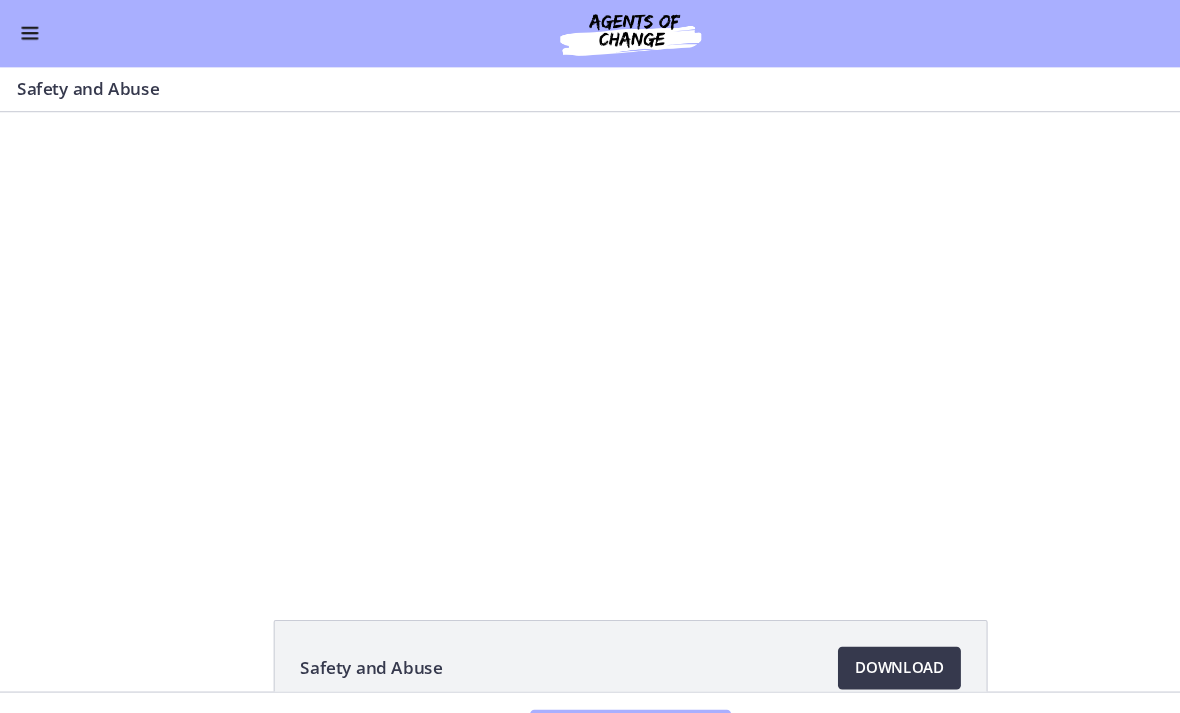 click on "Download
Opens in a new window" at bounding box center [841, 626] 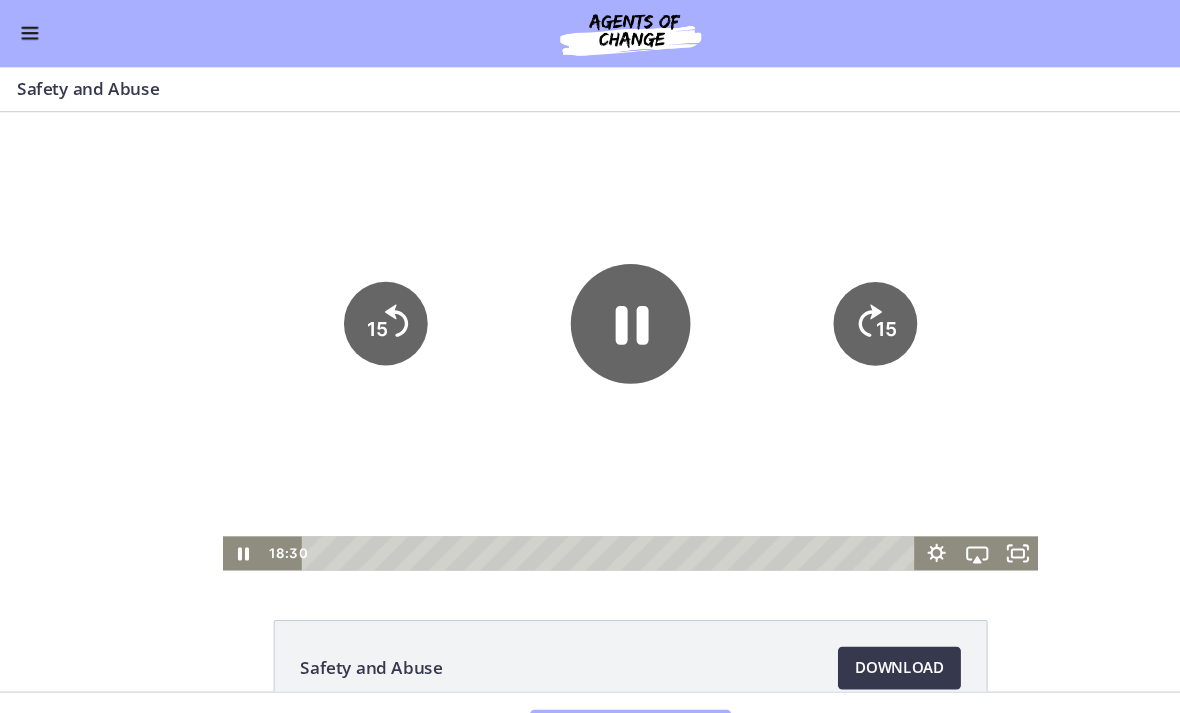 click 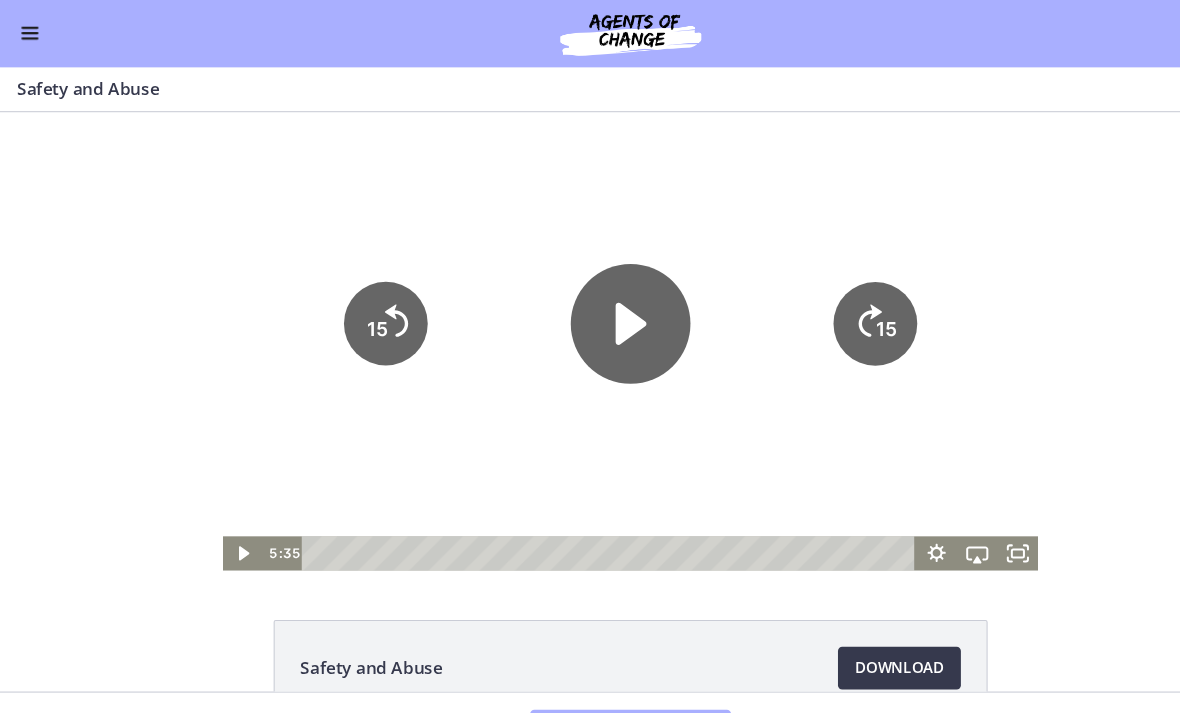 click 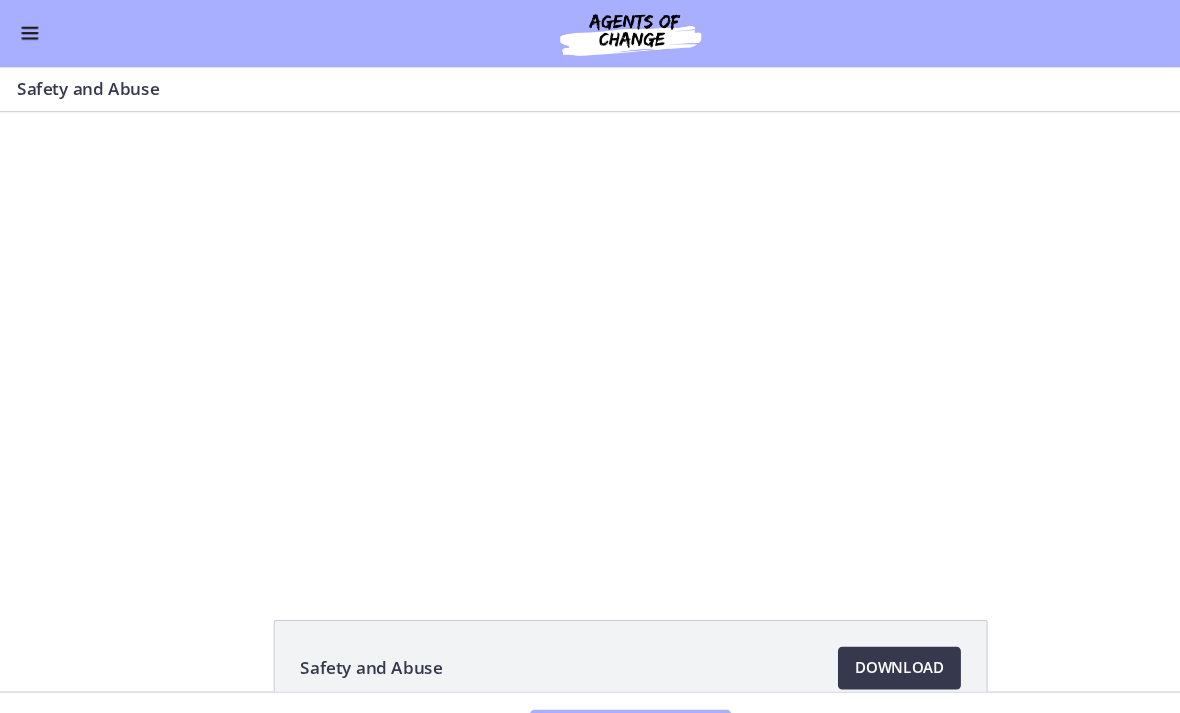click at bounding box center (590, 326) 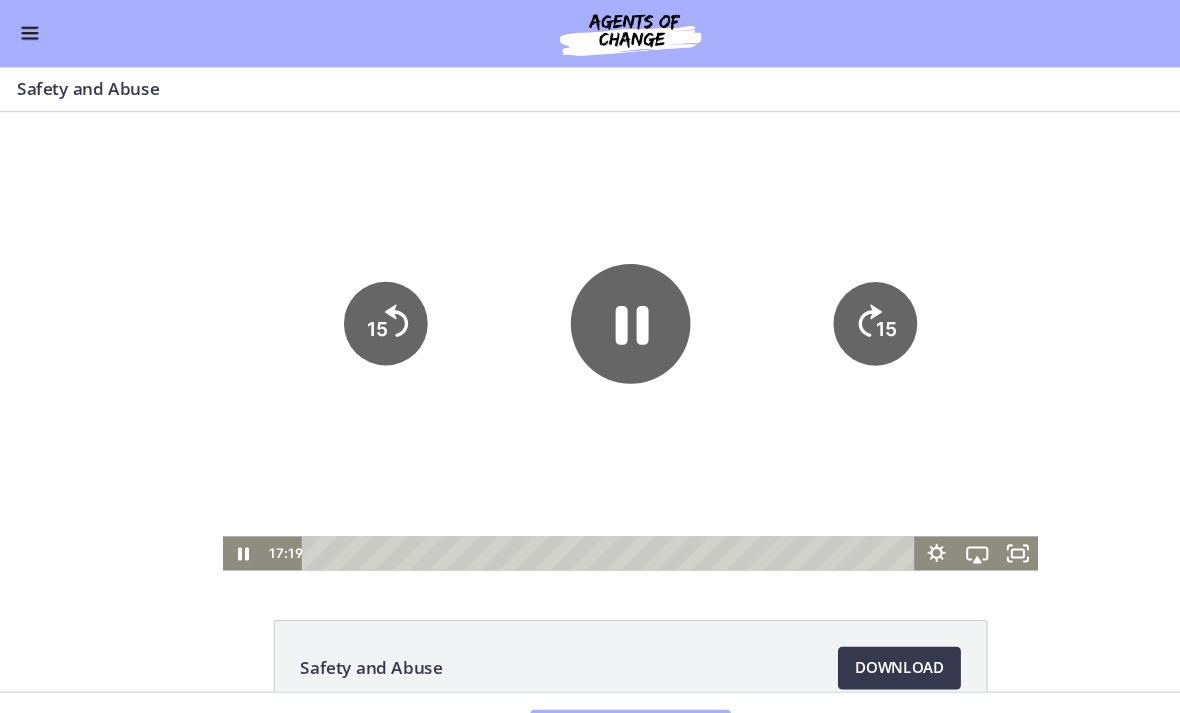 click 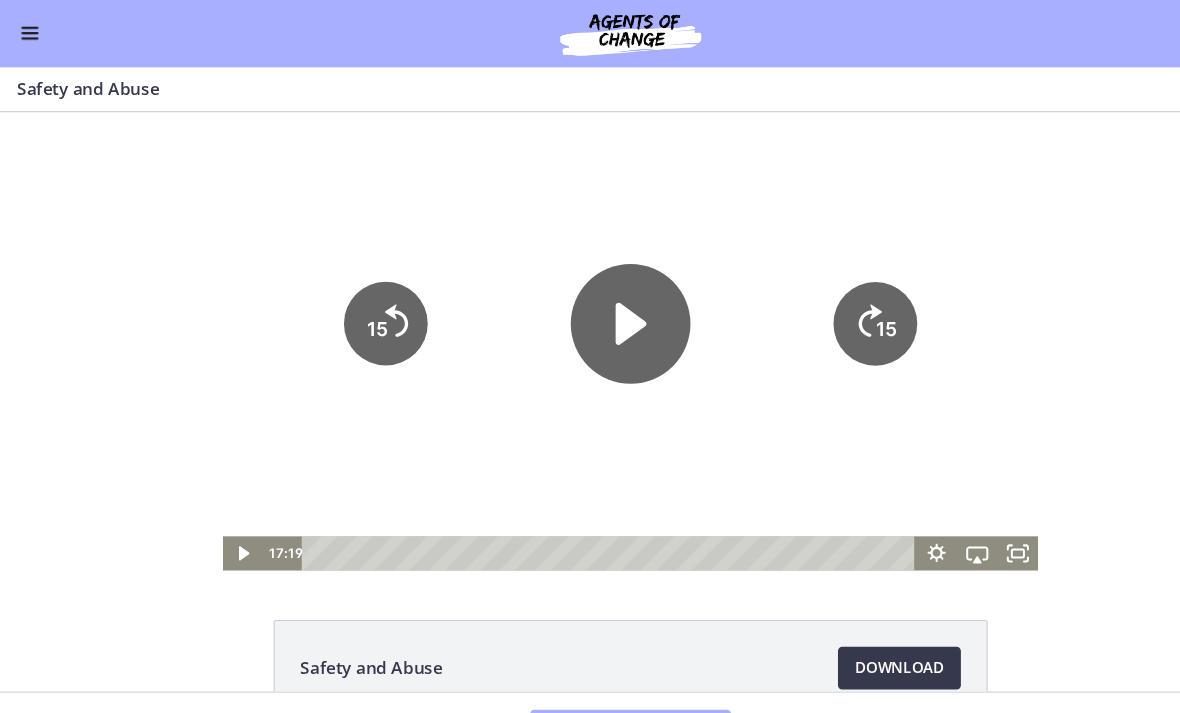 click 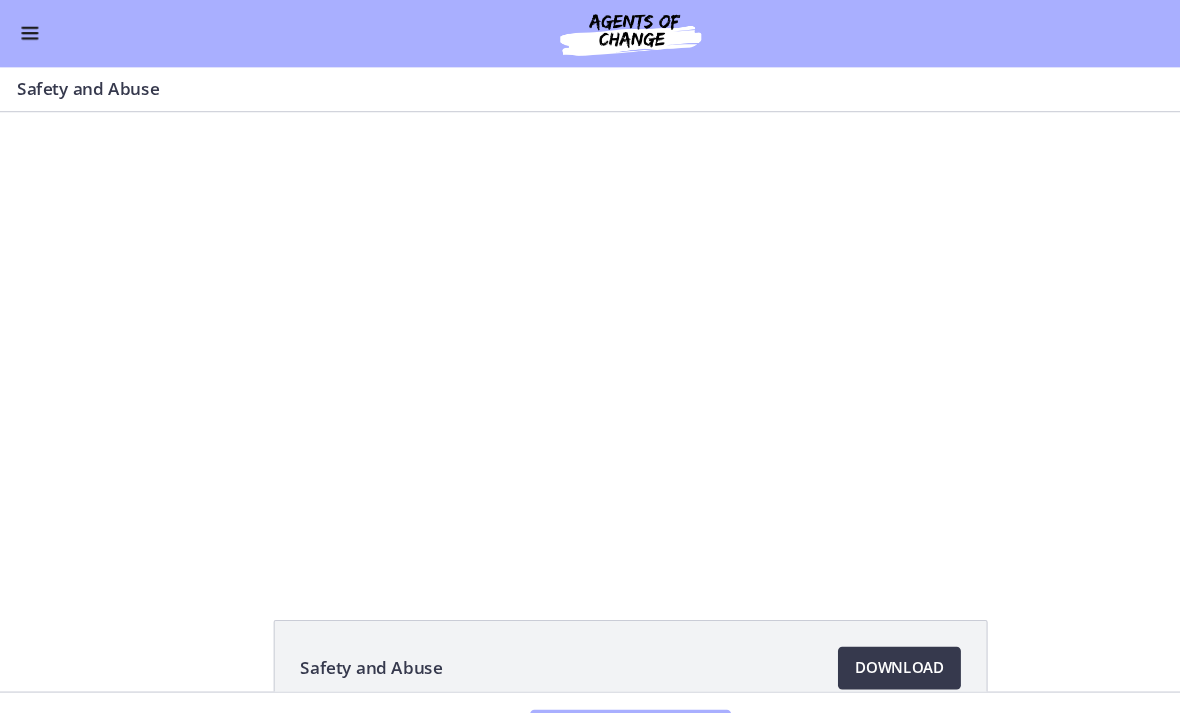 click at bounding box center (590, 326) 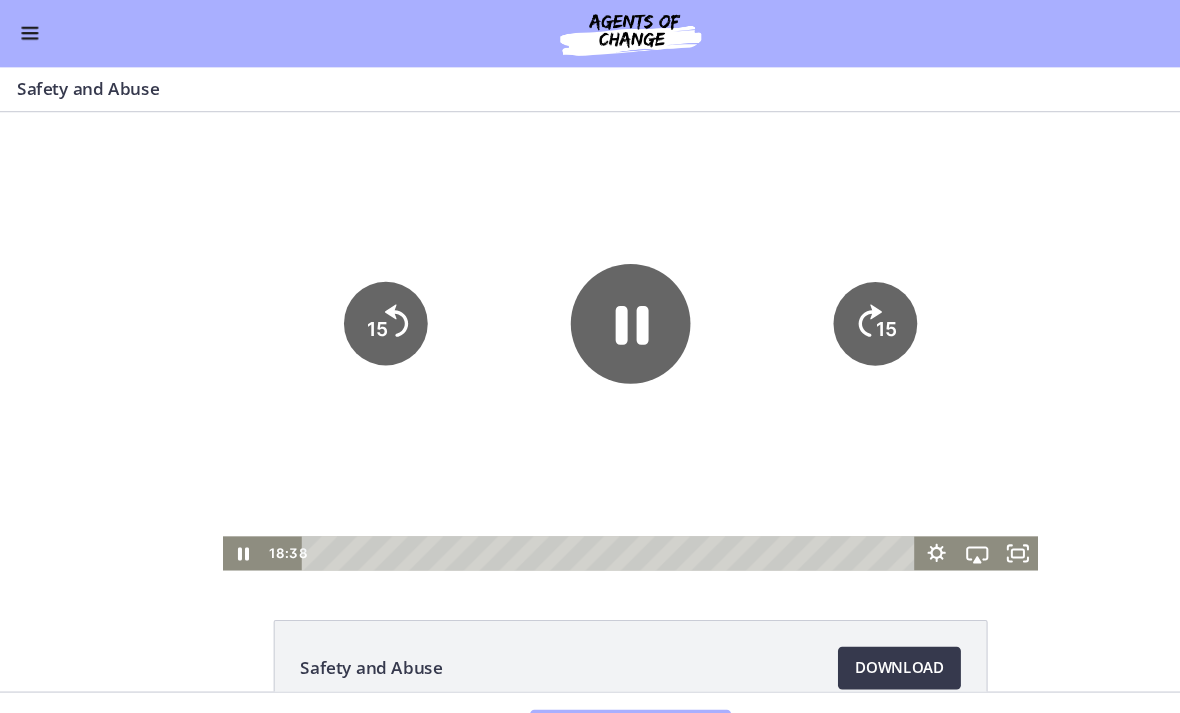 click on "15" 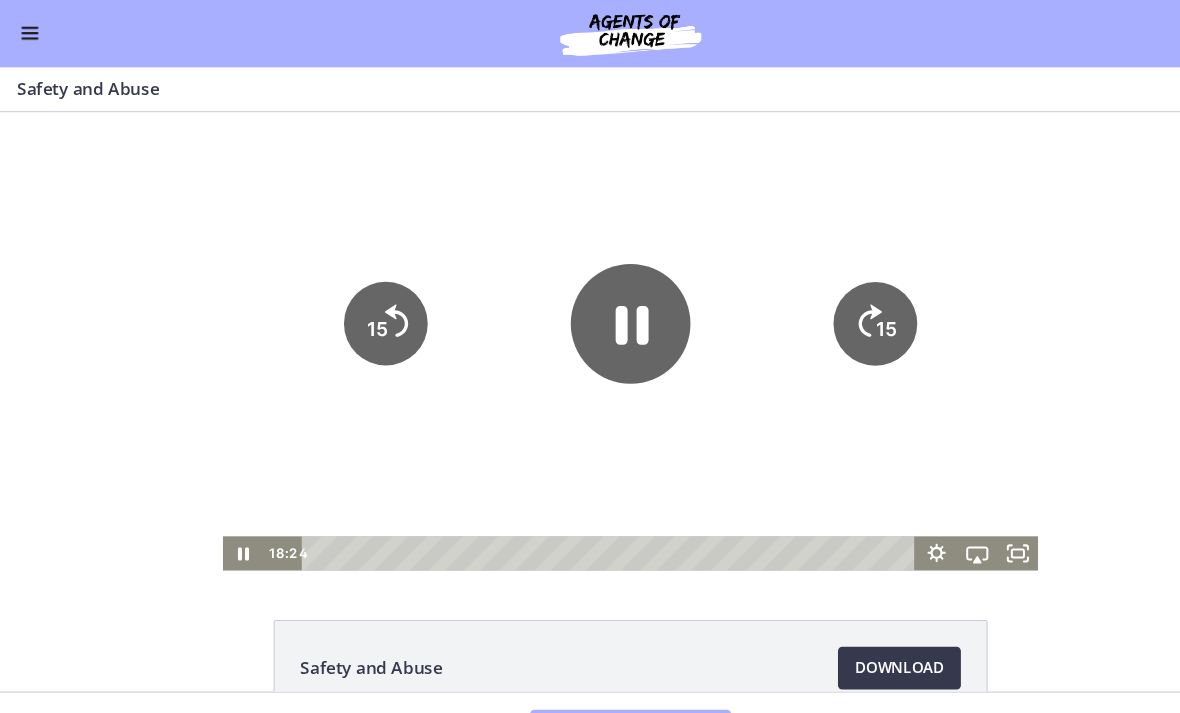 click 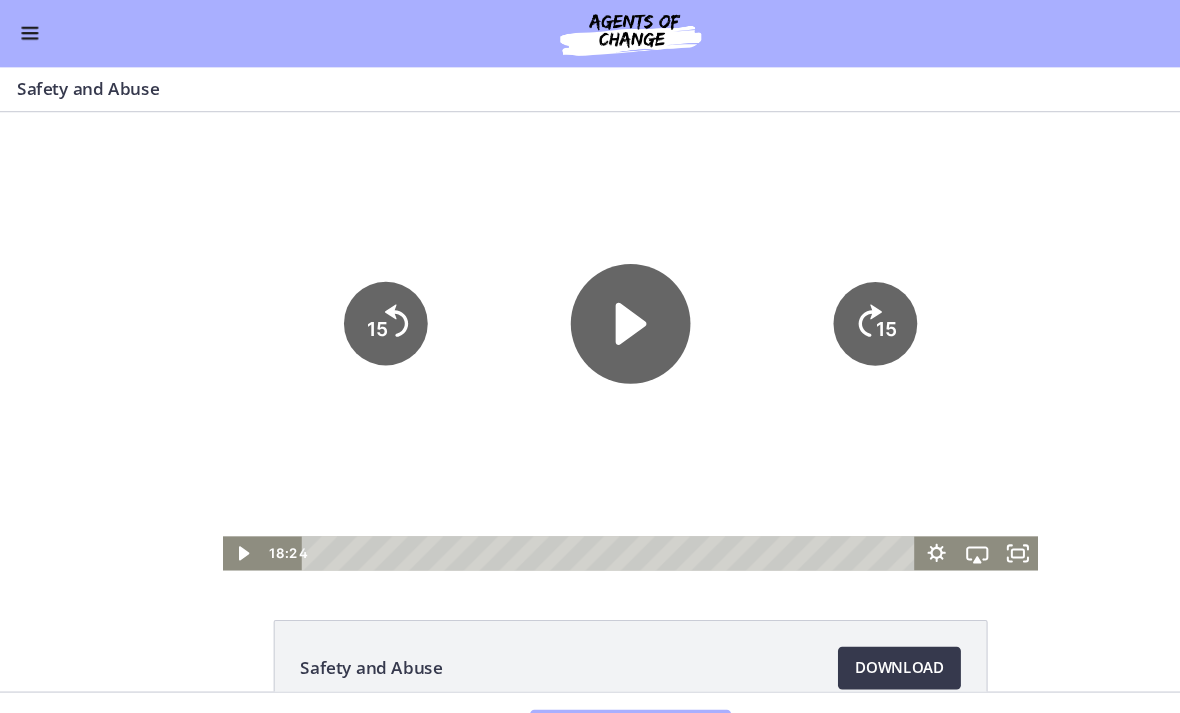 click at bounding box center (590, 326) 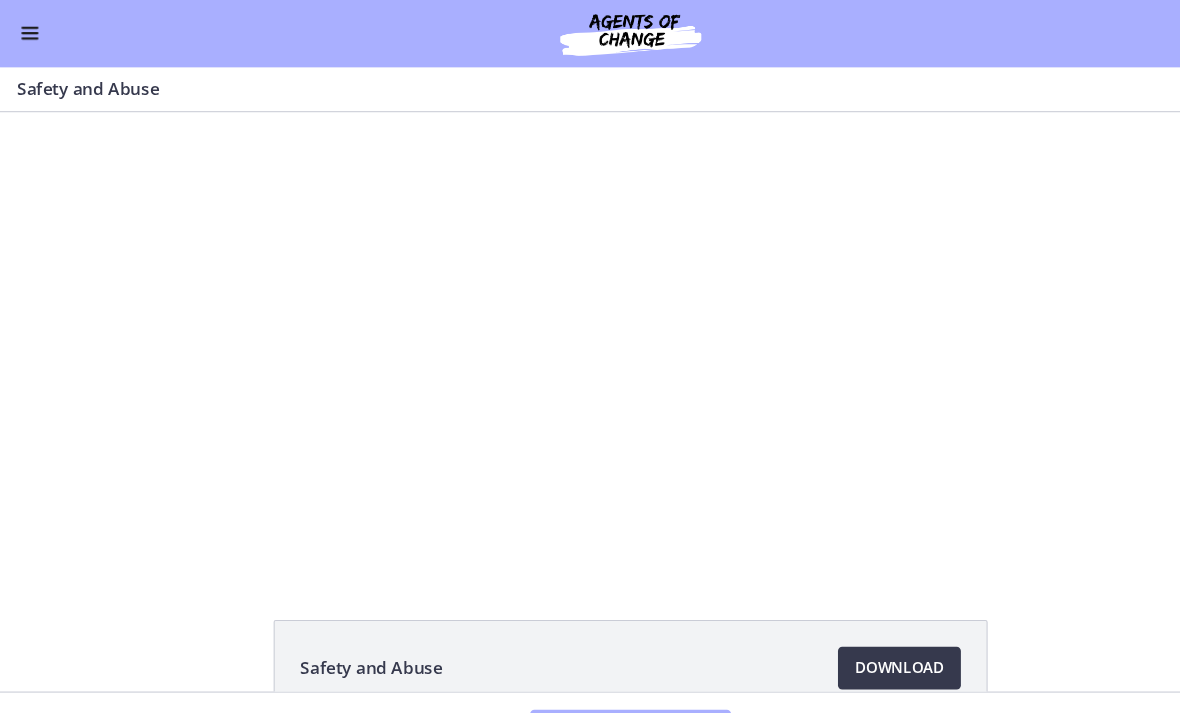 click at bounding box center (590, 326) 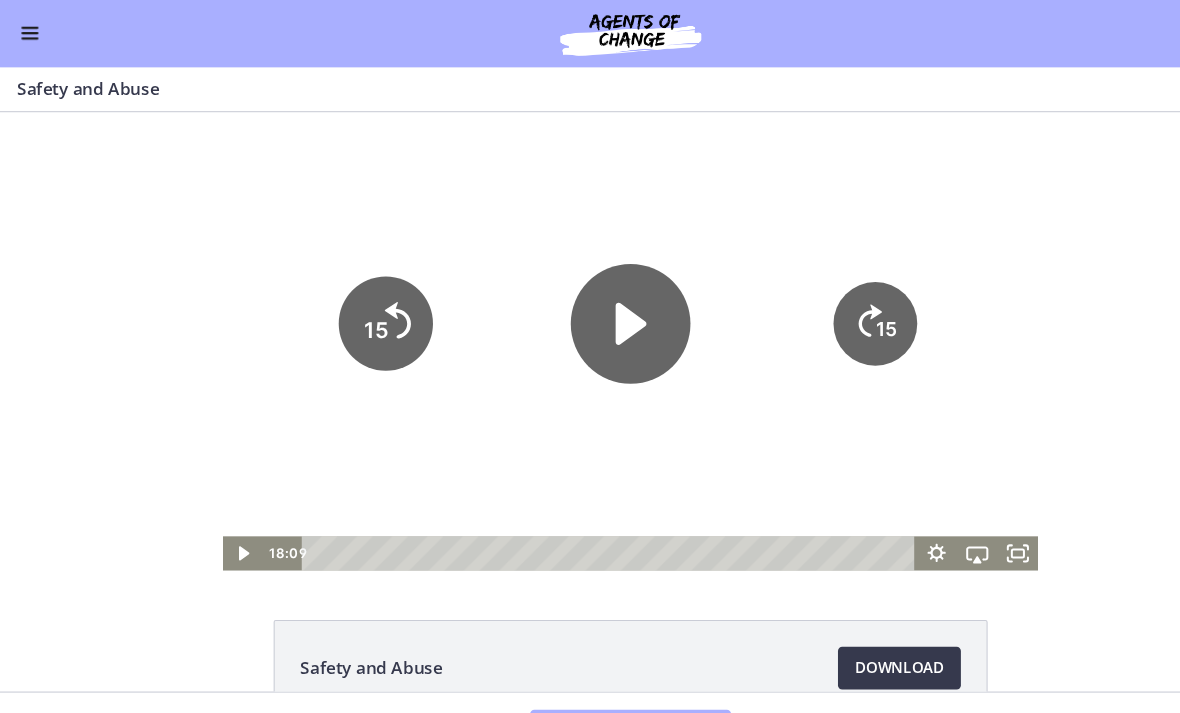 click on "15" 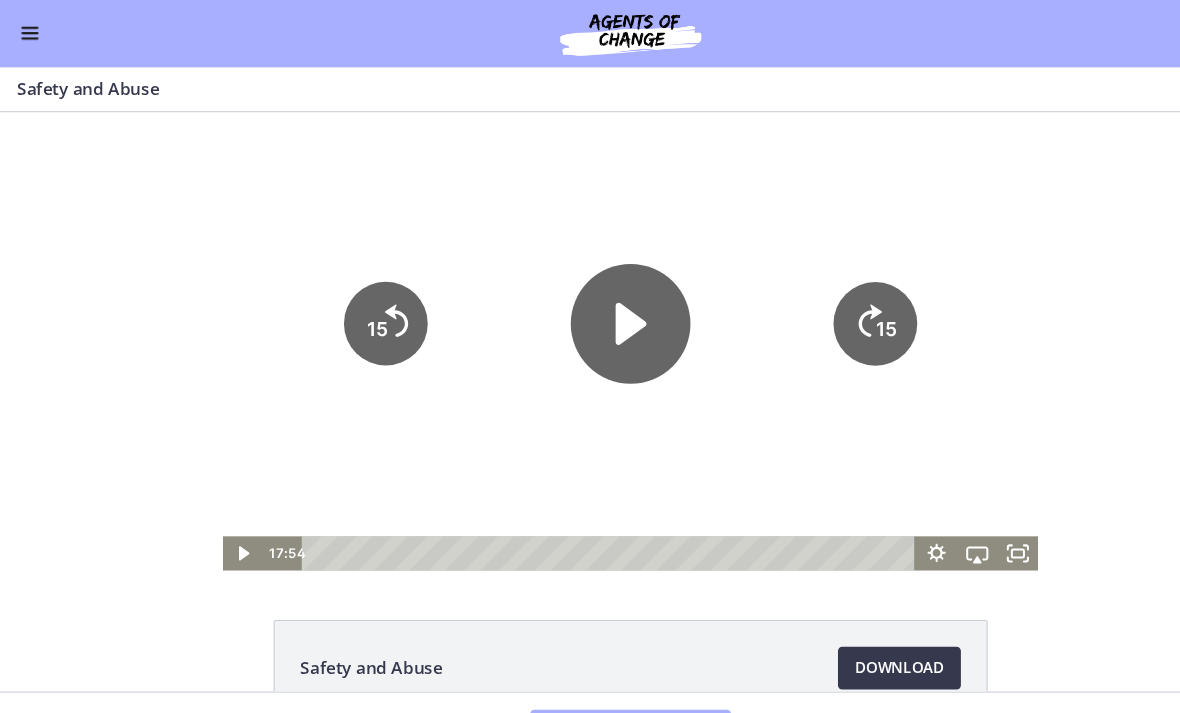 click on "15" 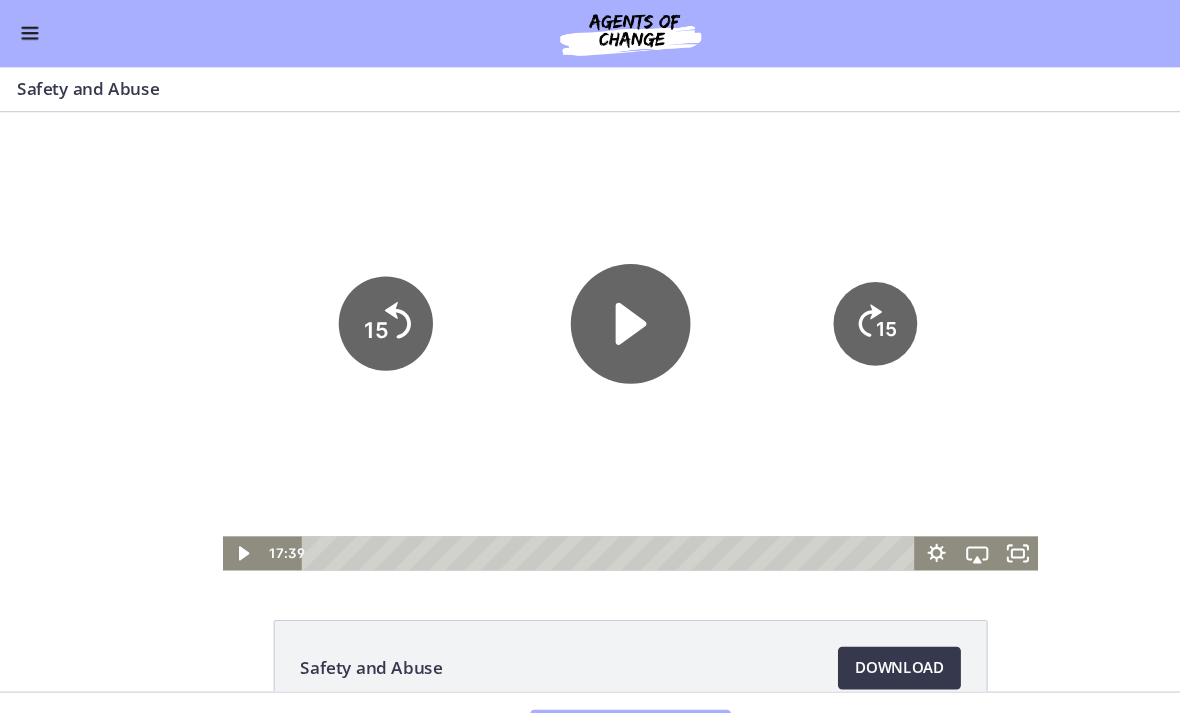 click on "15" 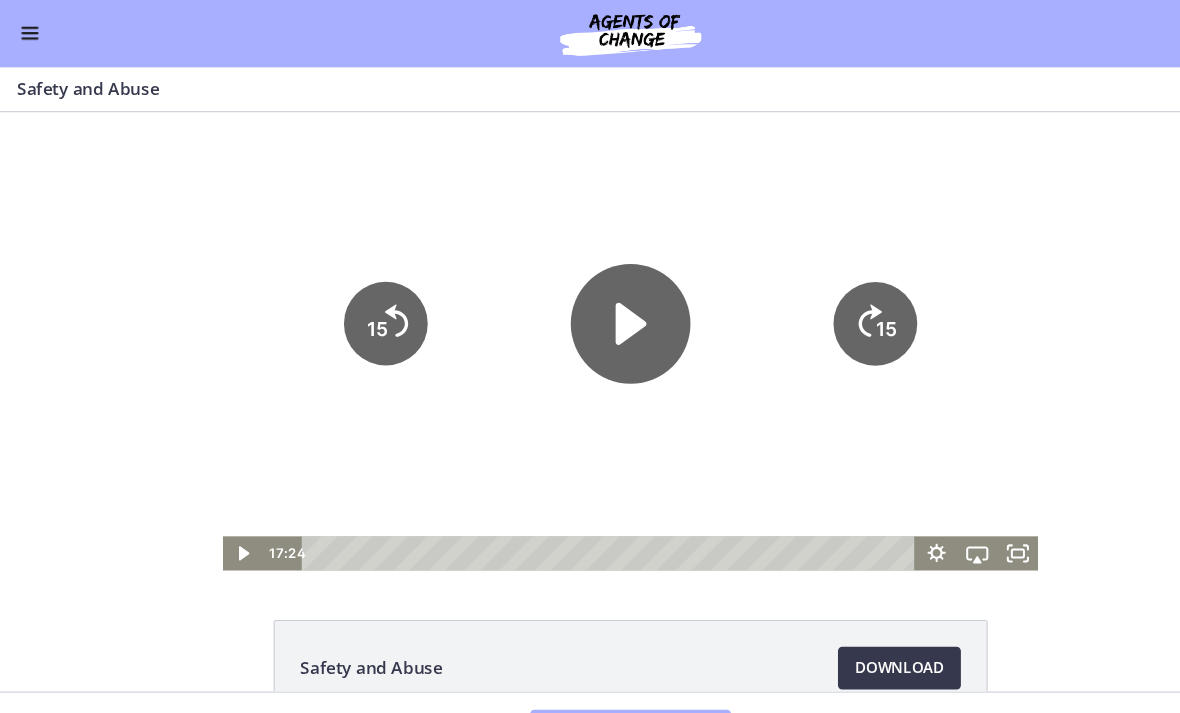 click on "15" 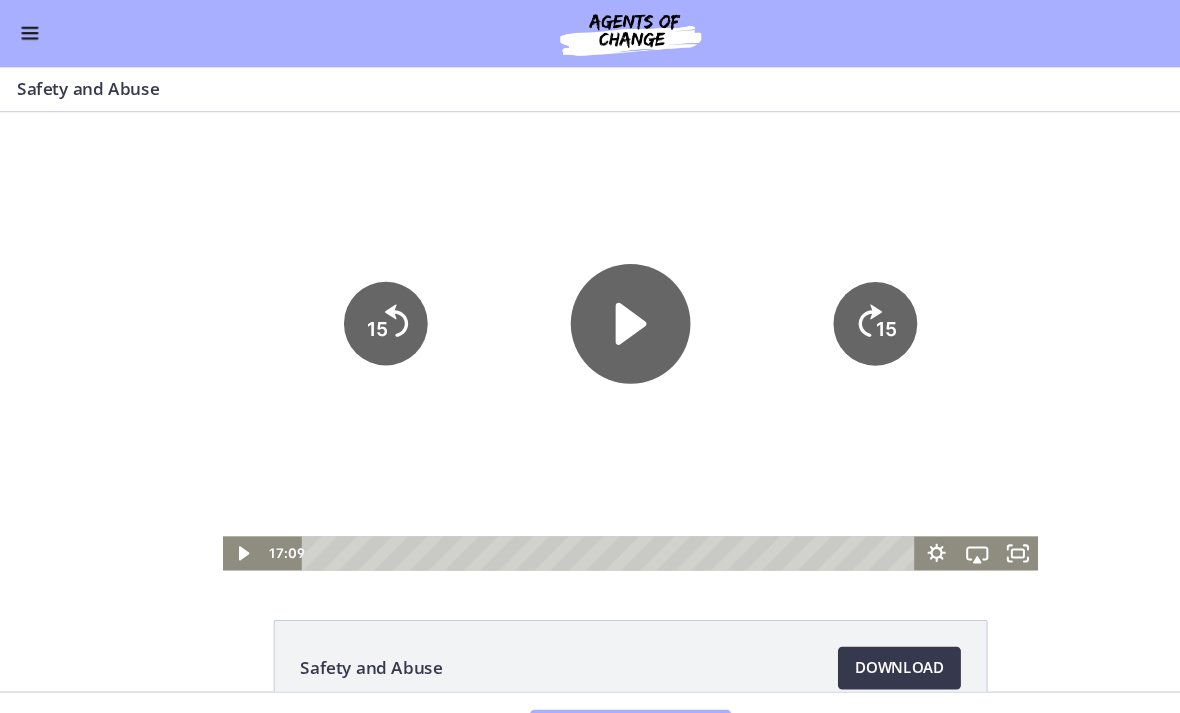 click on "15" 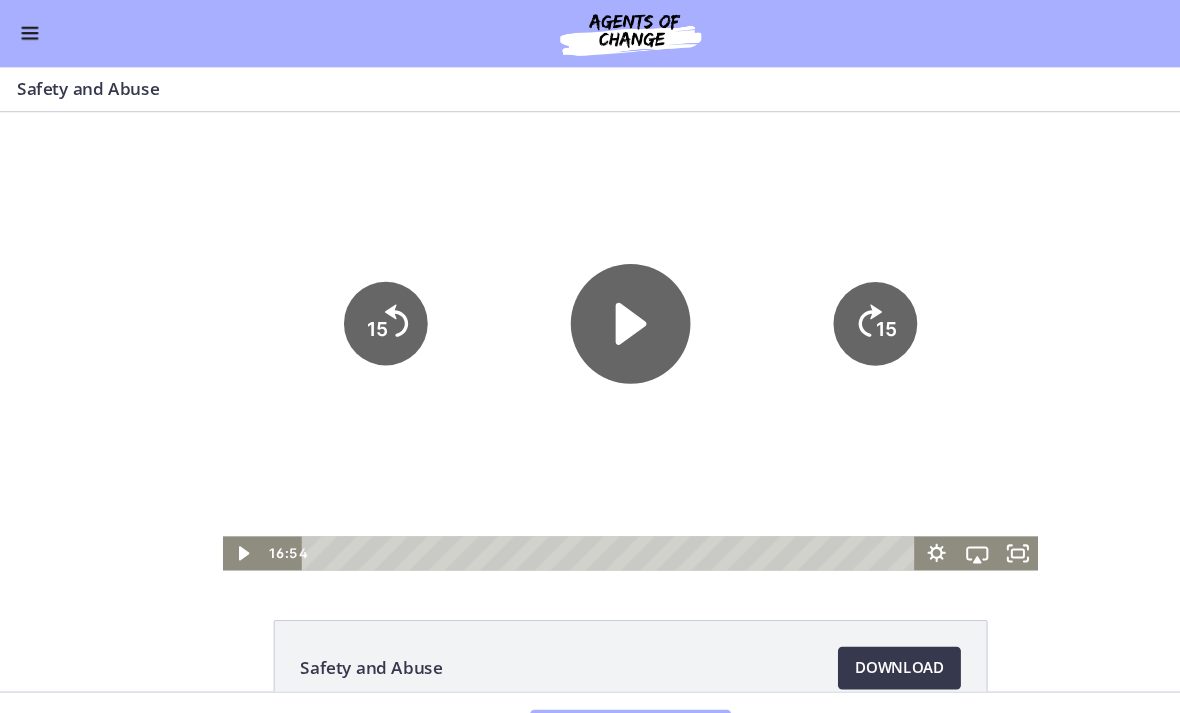 click 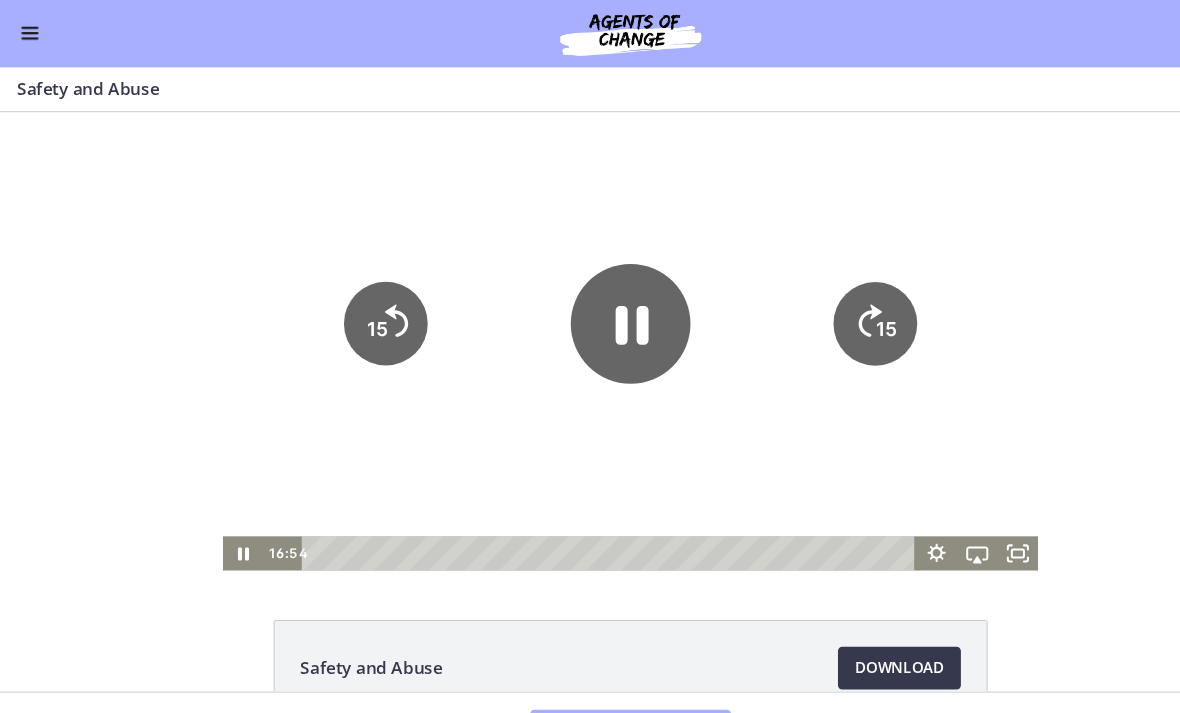 click on "15" 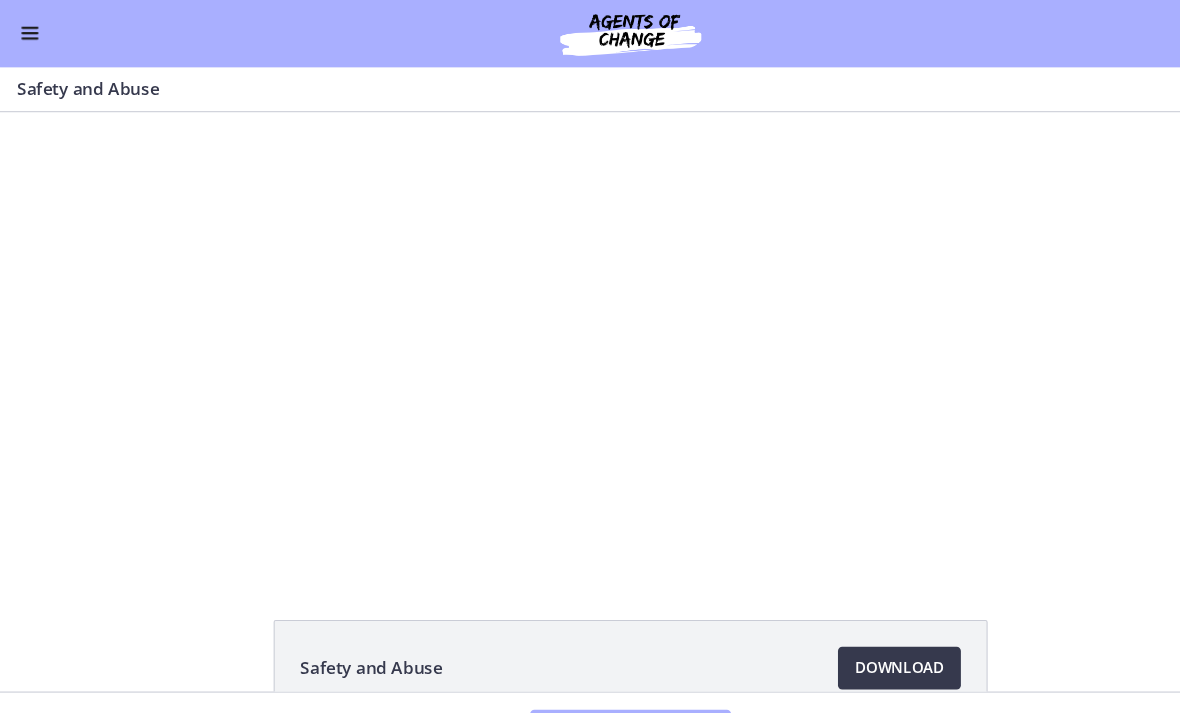click at bounding box center (590, 326) 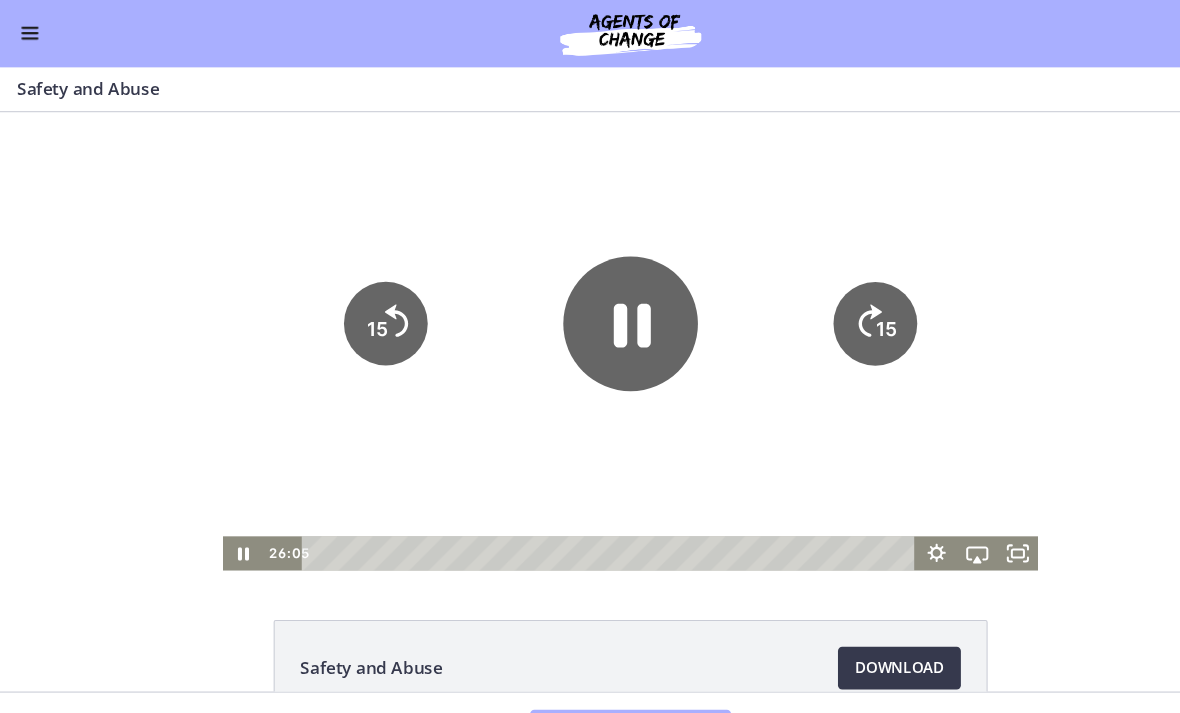 click 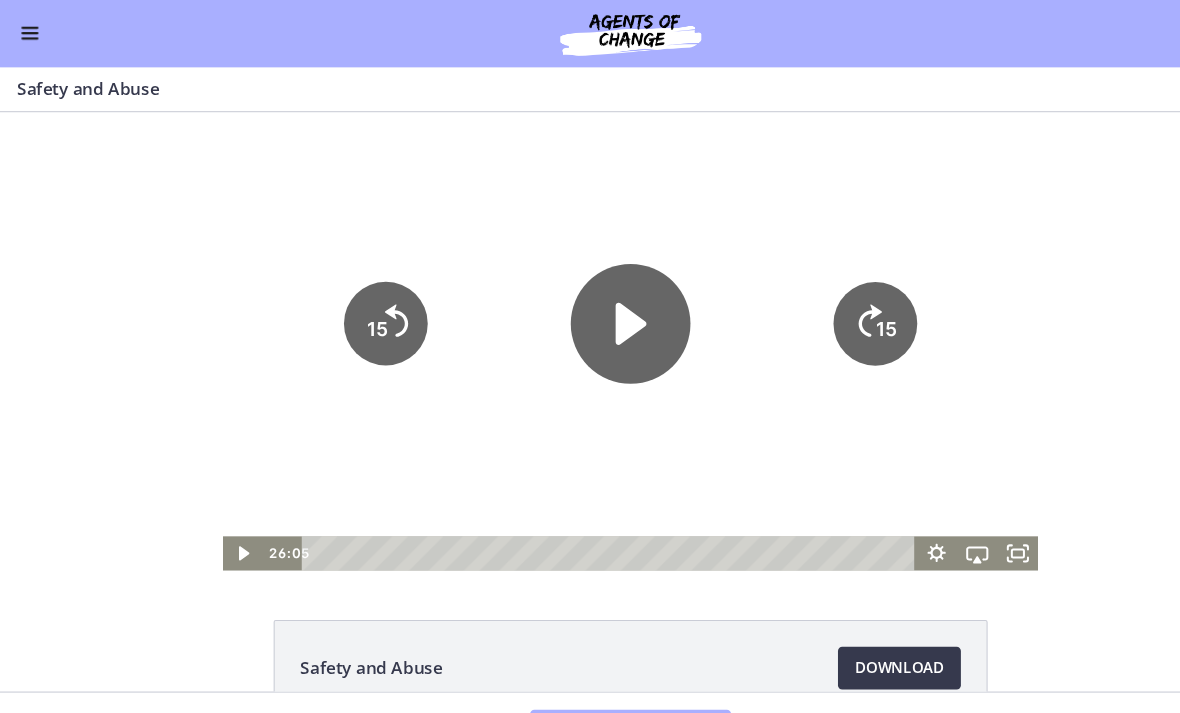 click 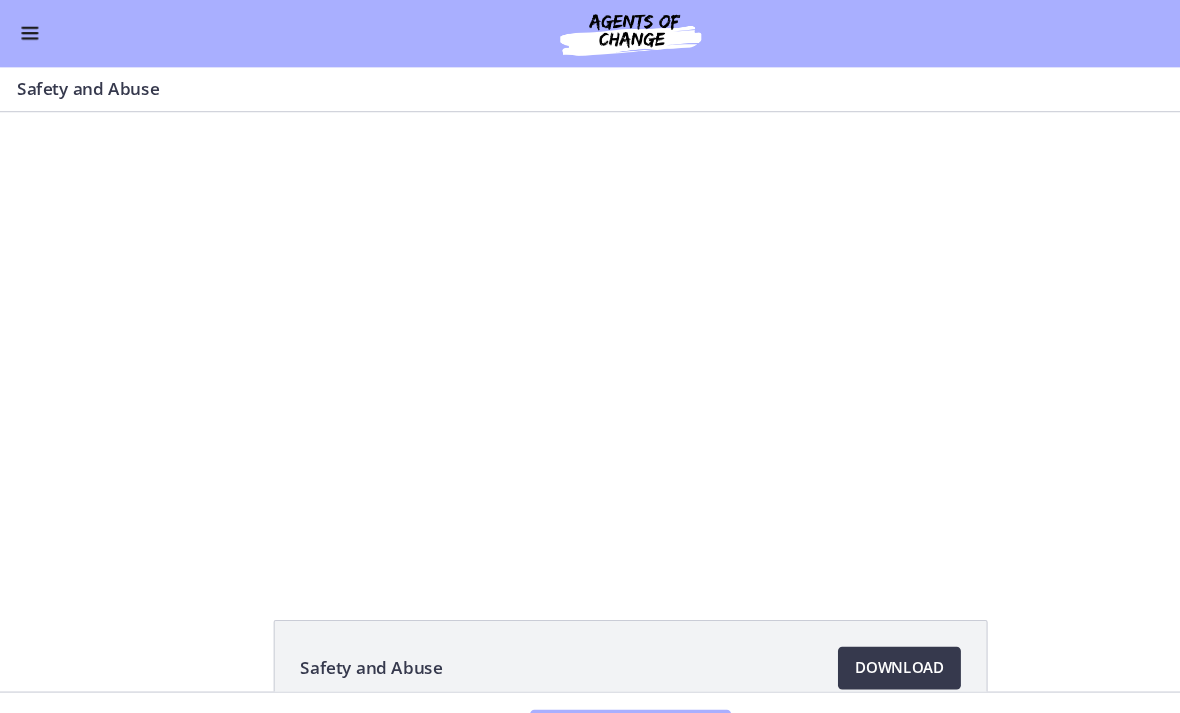 click at bounding box center (590, 326) 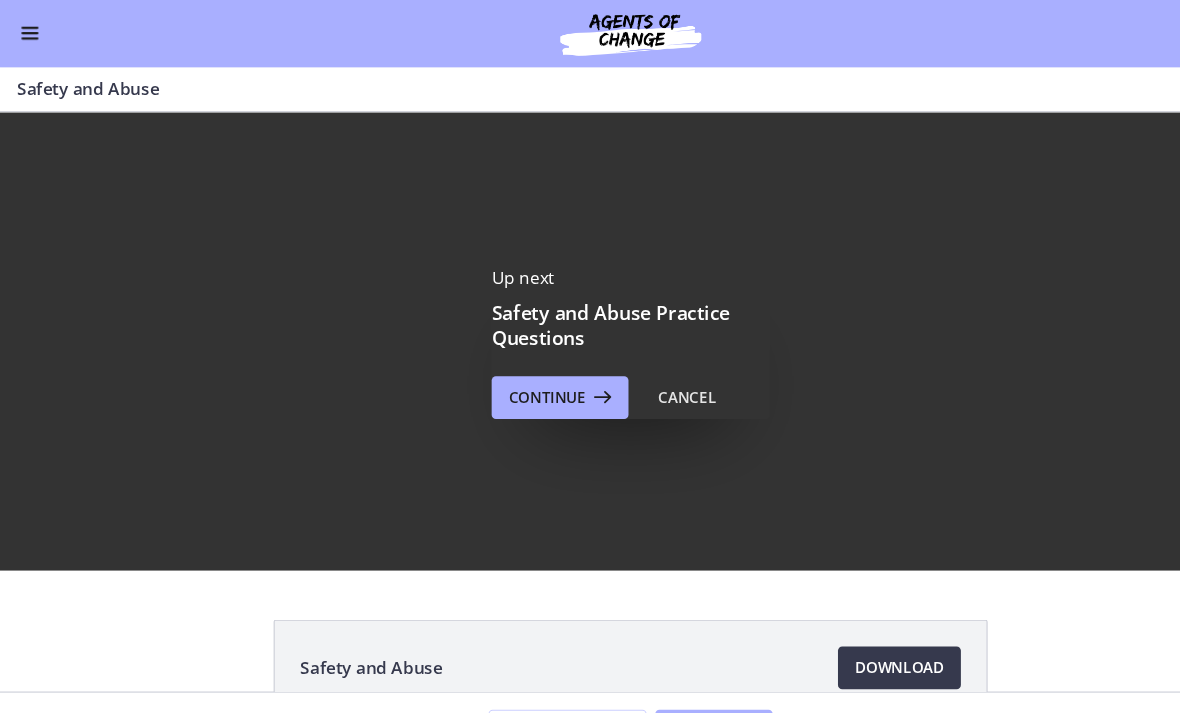 scroll, scrollTop: 0, scrollLeft: 0, axis: both 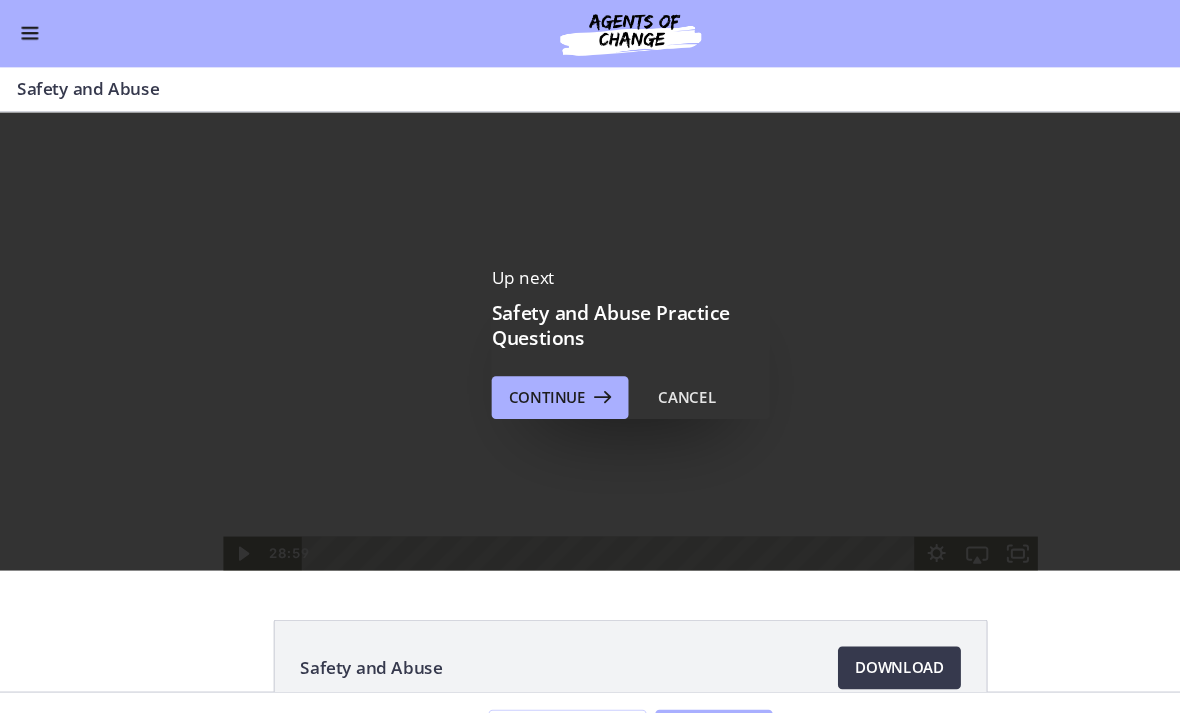 click on "Continue" at bounding box center (512, 373) 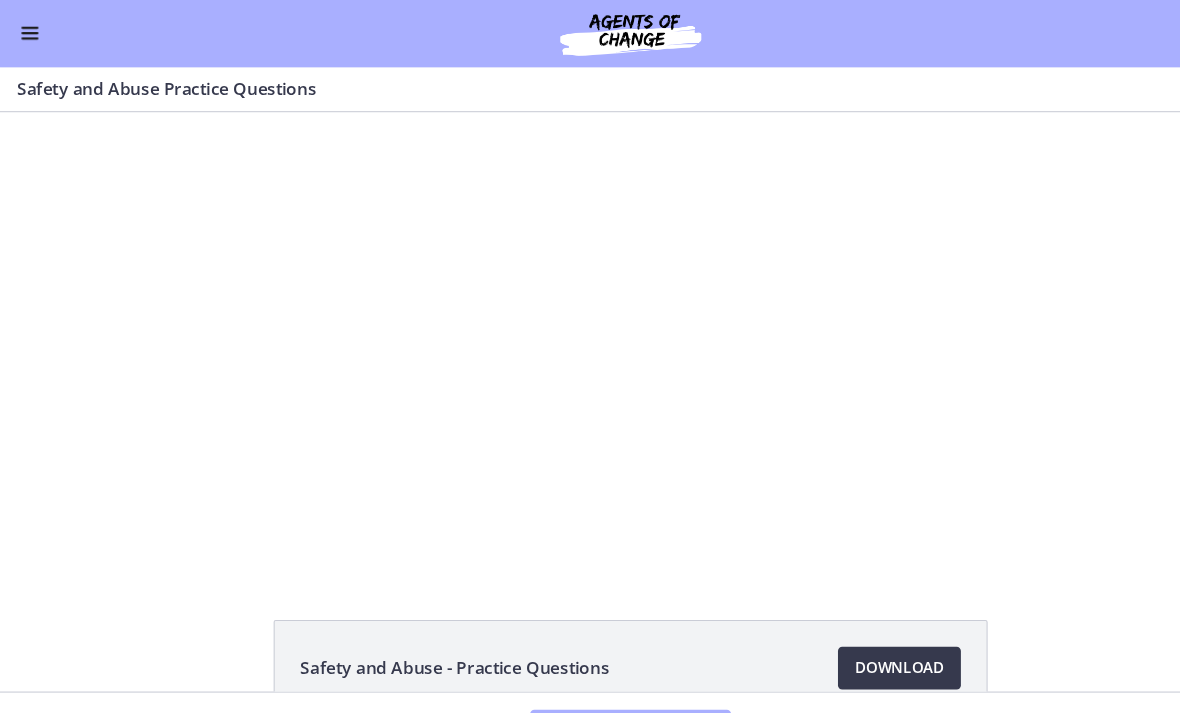 scroll, scrollTop: 0, scrollLeft: 0, axis: both 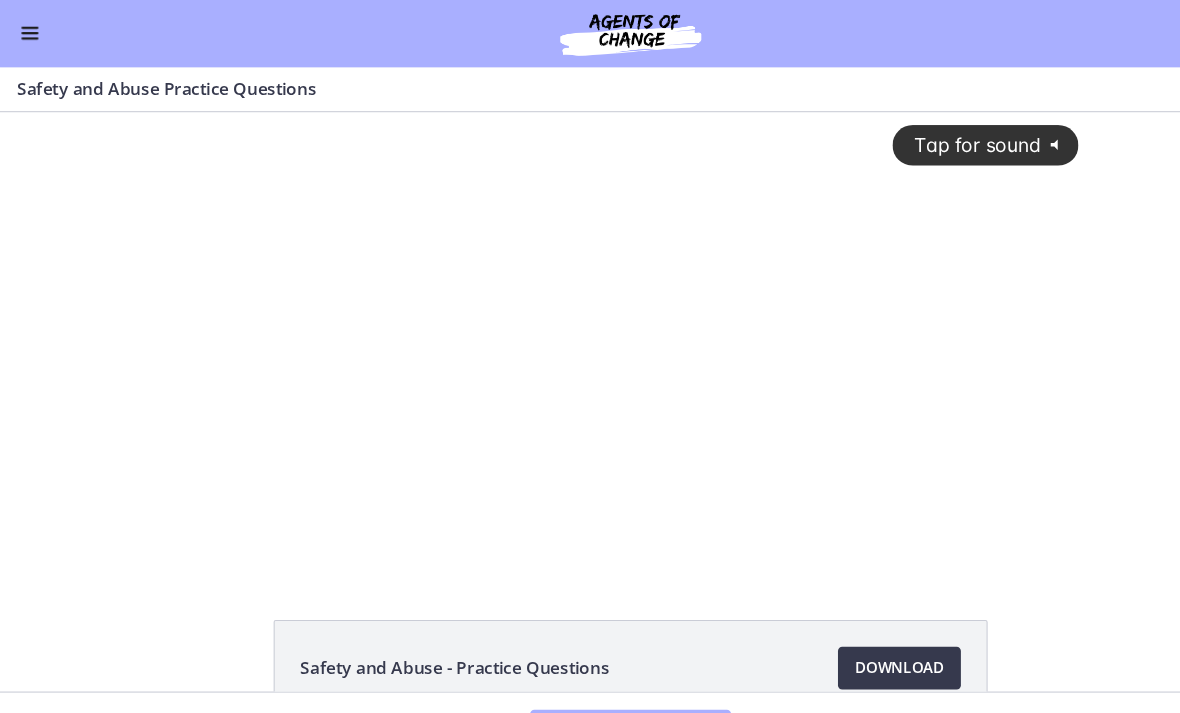 click on "Tap for sound
@keyframes VOLUME_SMALL_WAVE_FLASH {
0% { opacity: 0; }
33% { opacity: 1; }
66% { opacity: 1; }
100% { opacity: 0; }
}
@keyframes VOLUME_LARGE_WAVE_FLASH {
0% { opacity: 0; }
33% { opacity: 1; }
66% { opacity: 1; }
100% { opacity: 0; }
}
.volume__small-wave {
animation: VOLUME_SMALL_WAVE_FLASH 2s infinite;
opacity: 0;
}
.volume__large-wave {
animation: VOLUME_LARGE_WAVE_FLASH 2s infinite .3s;
opacity: 0;
}" at bounding box center [589, 310] 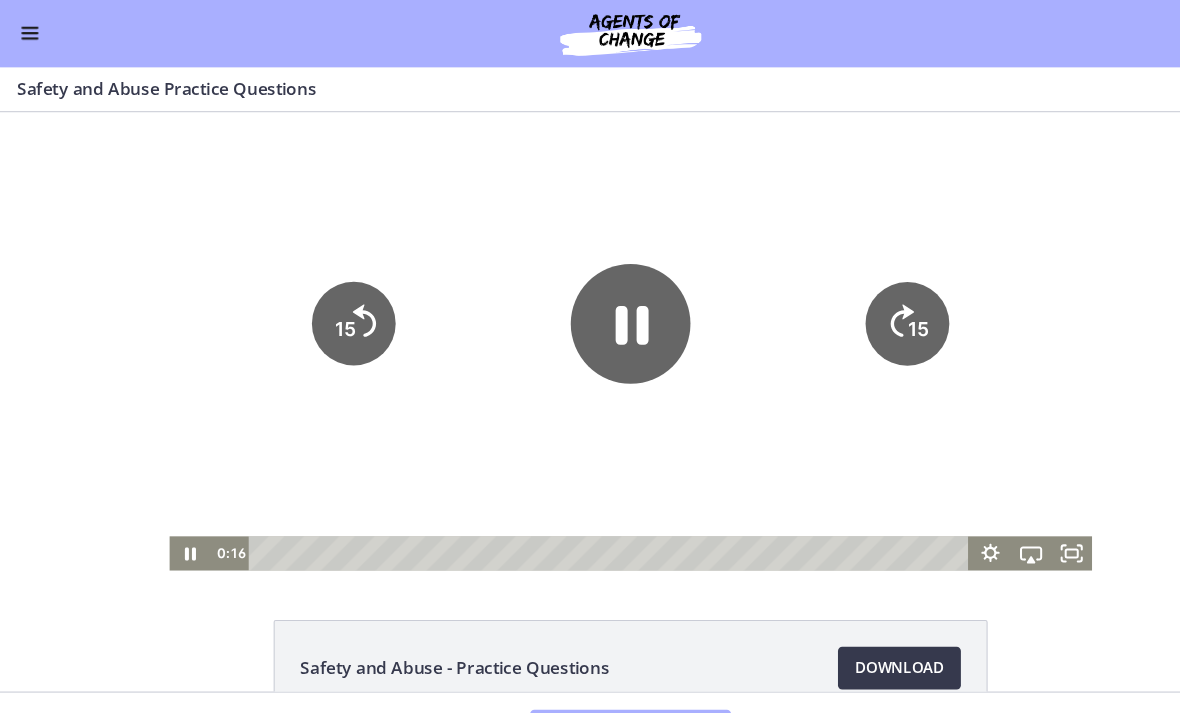 click 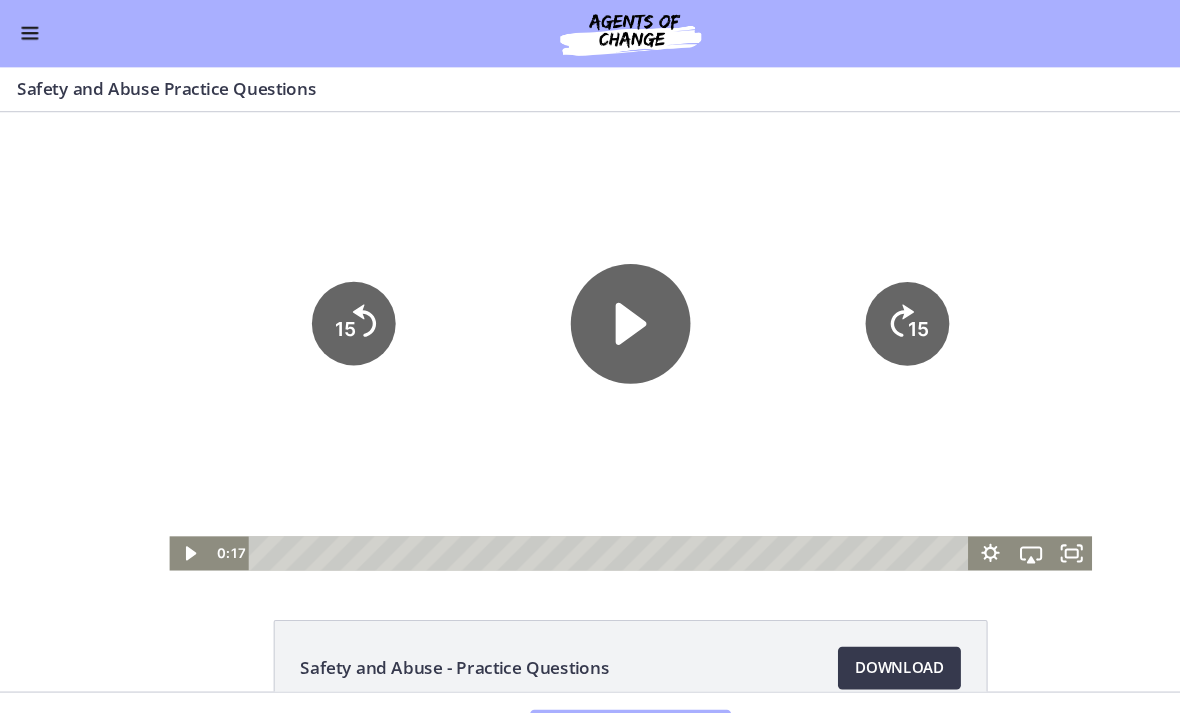 click on "0:17" at bounding box center (551, 525) 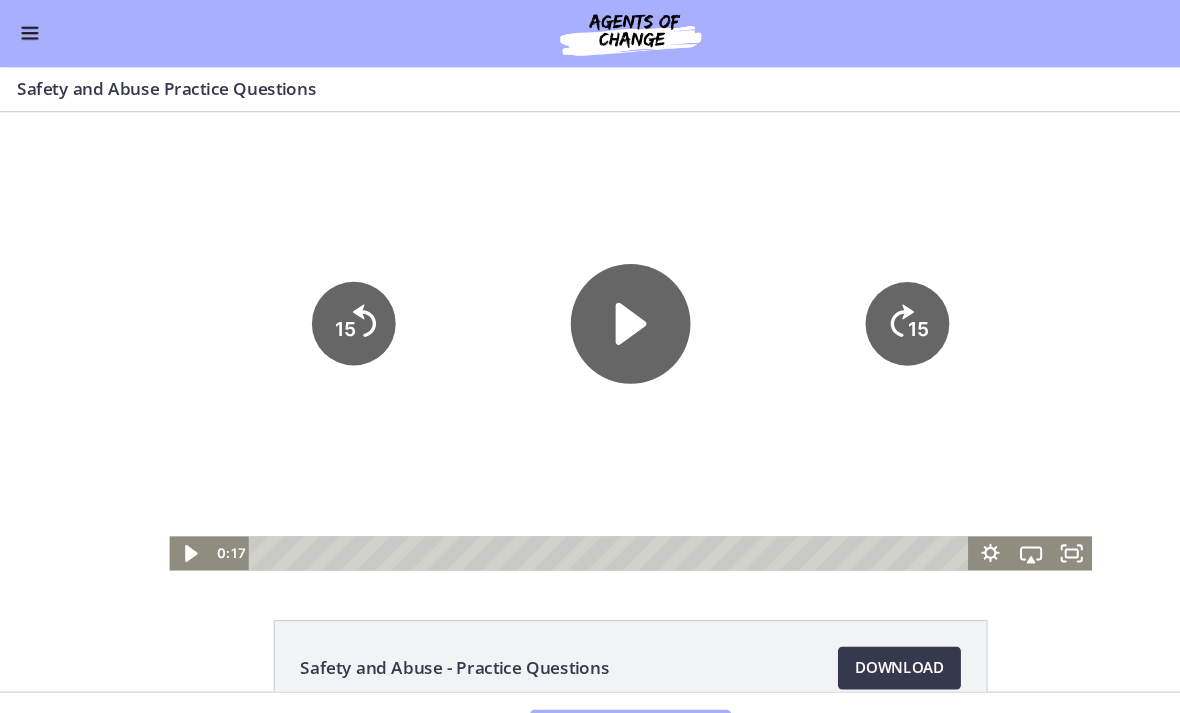 click 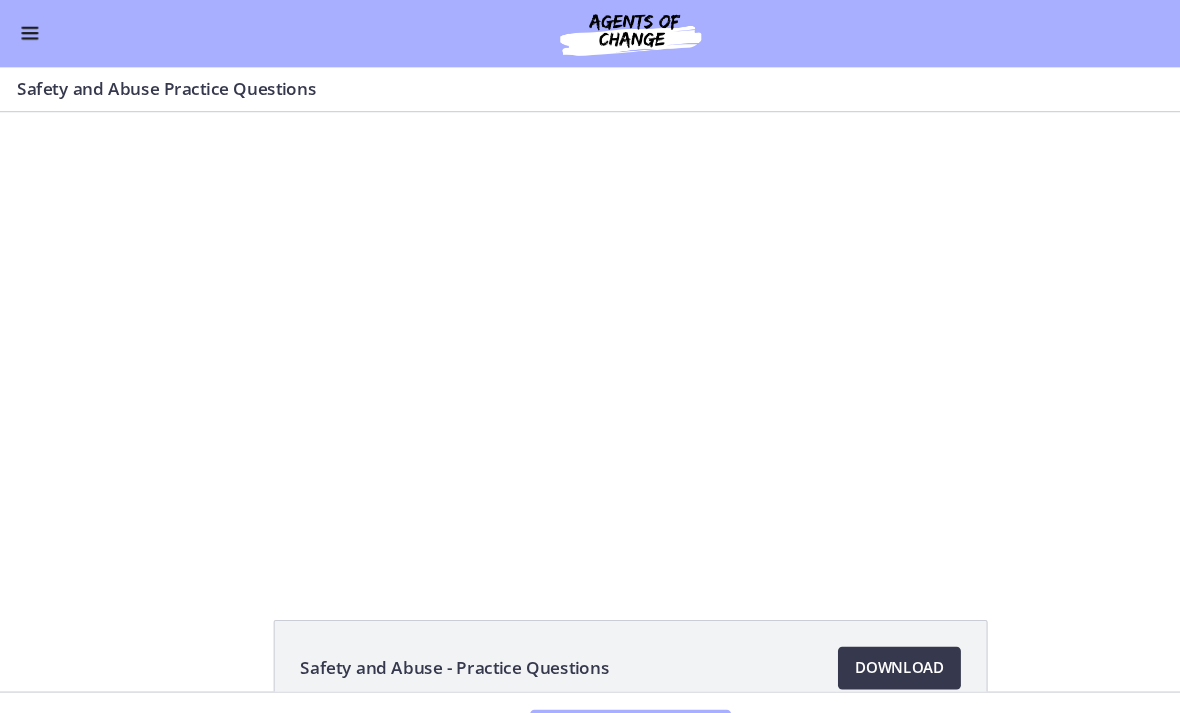 click at bounding box center [589, 326] 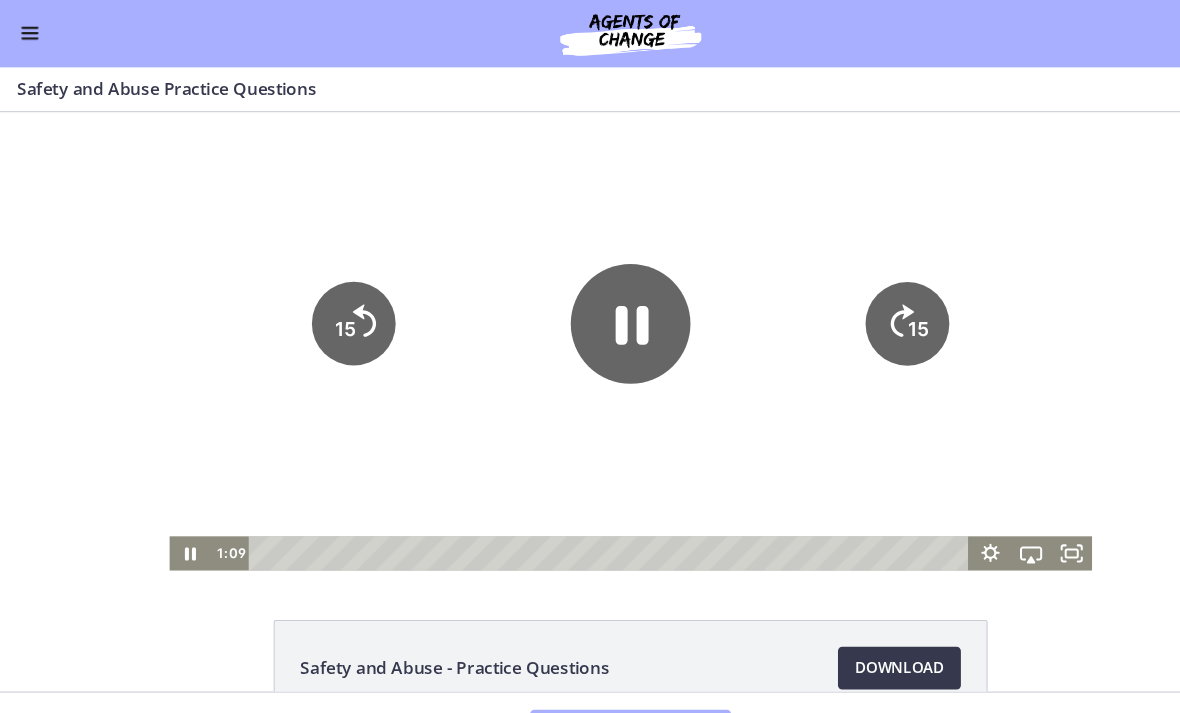 click 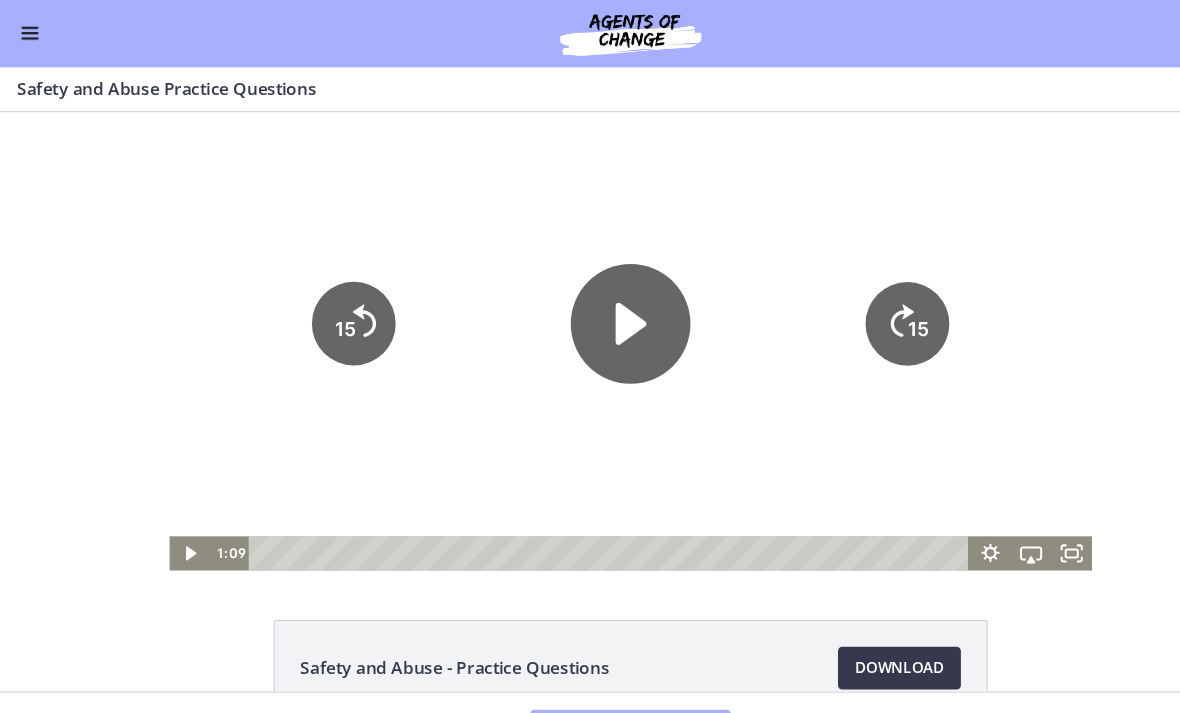 click on "Safety and Abuse - Practice Questions
Download
Opens in a new window" 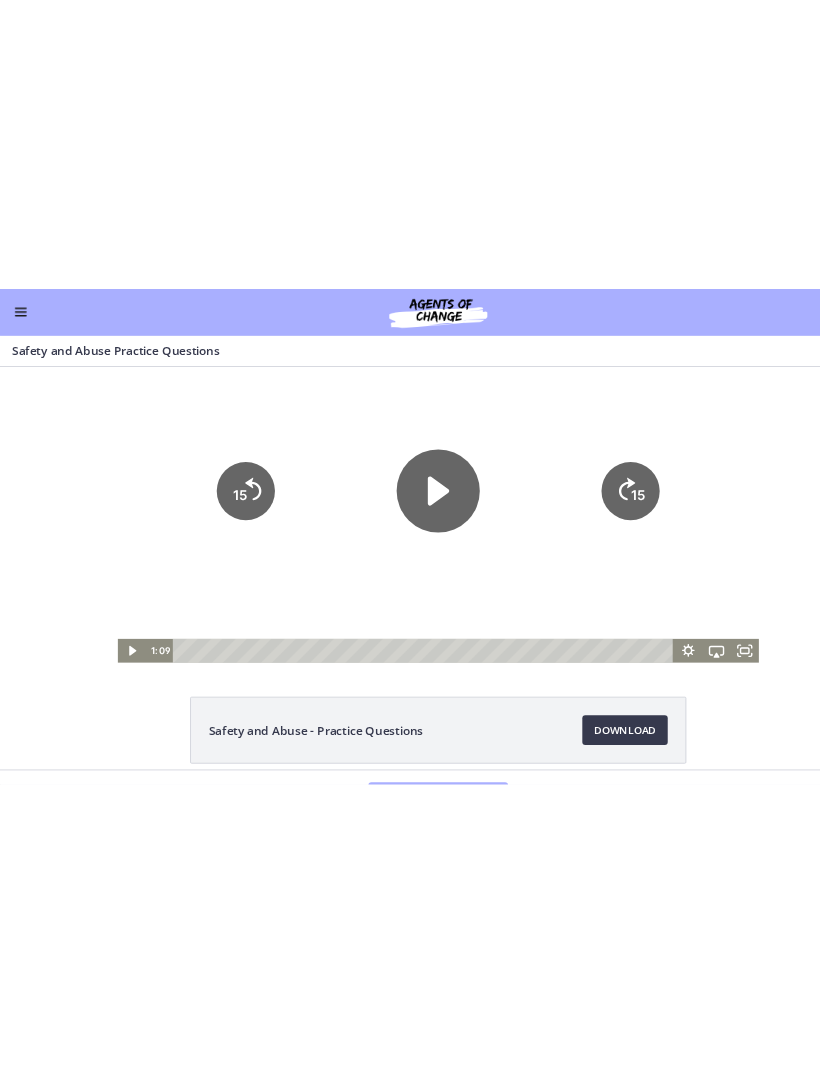 scroll, scrollTop: 38, scrollLeft: 0, axis: vertical 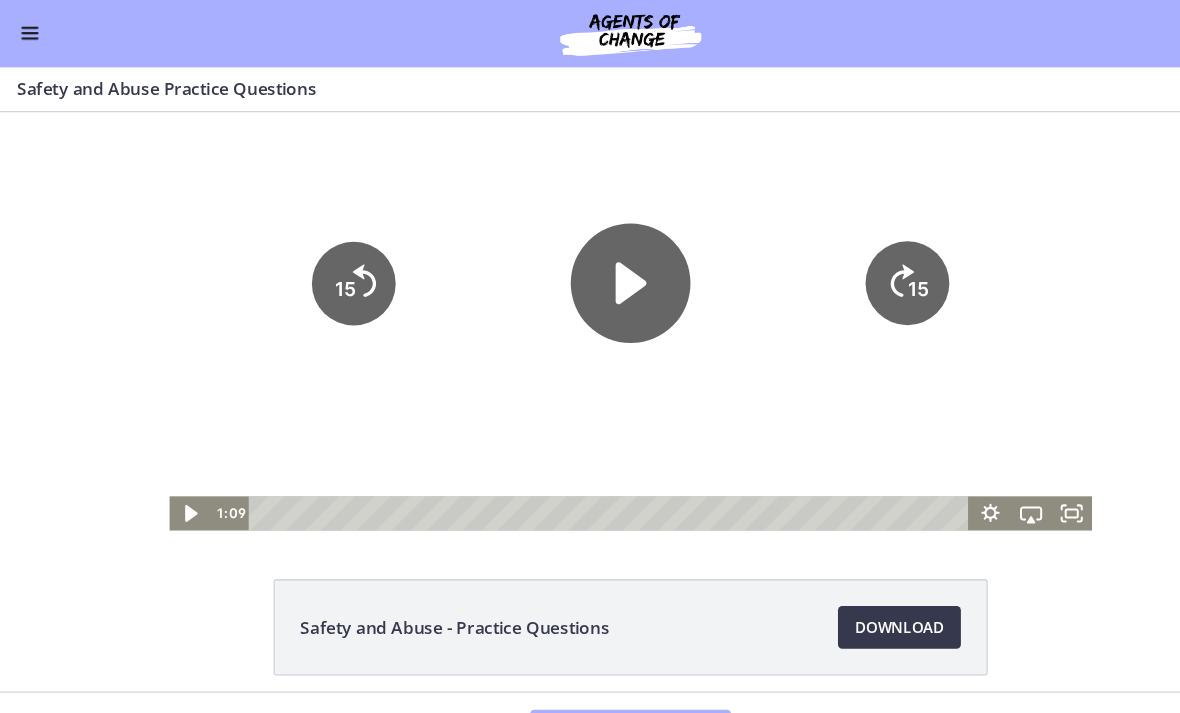 click 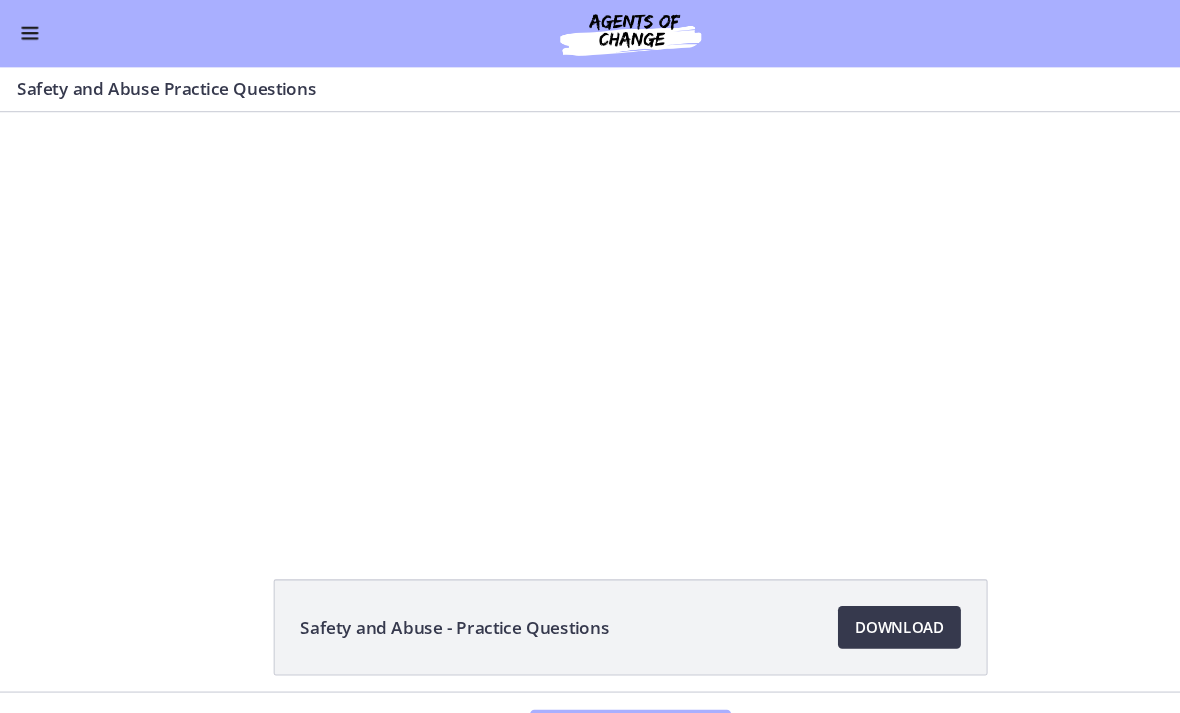 scroll, scrollTop: 0, scrollLeft: 0, axis: both 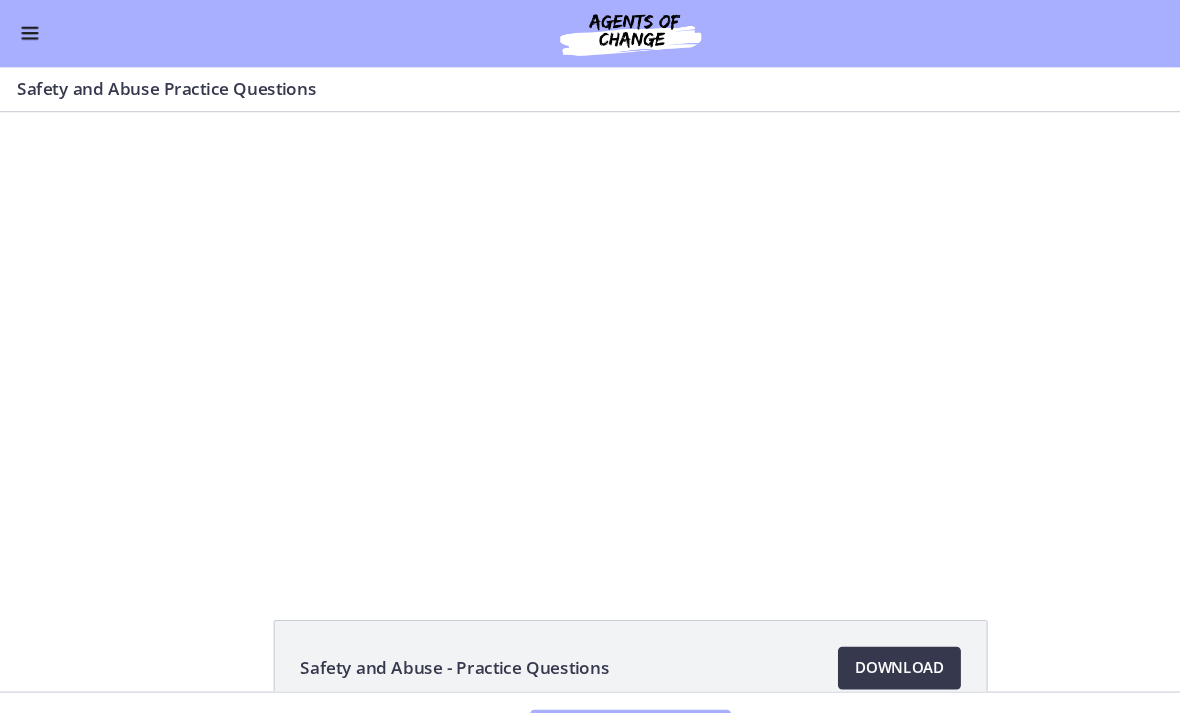click at bounding box center (589, 326) 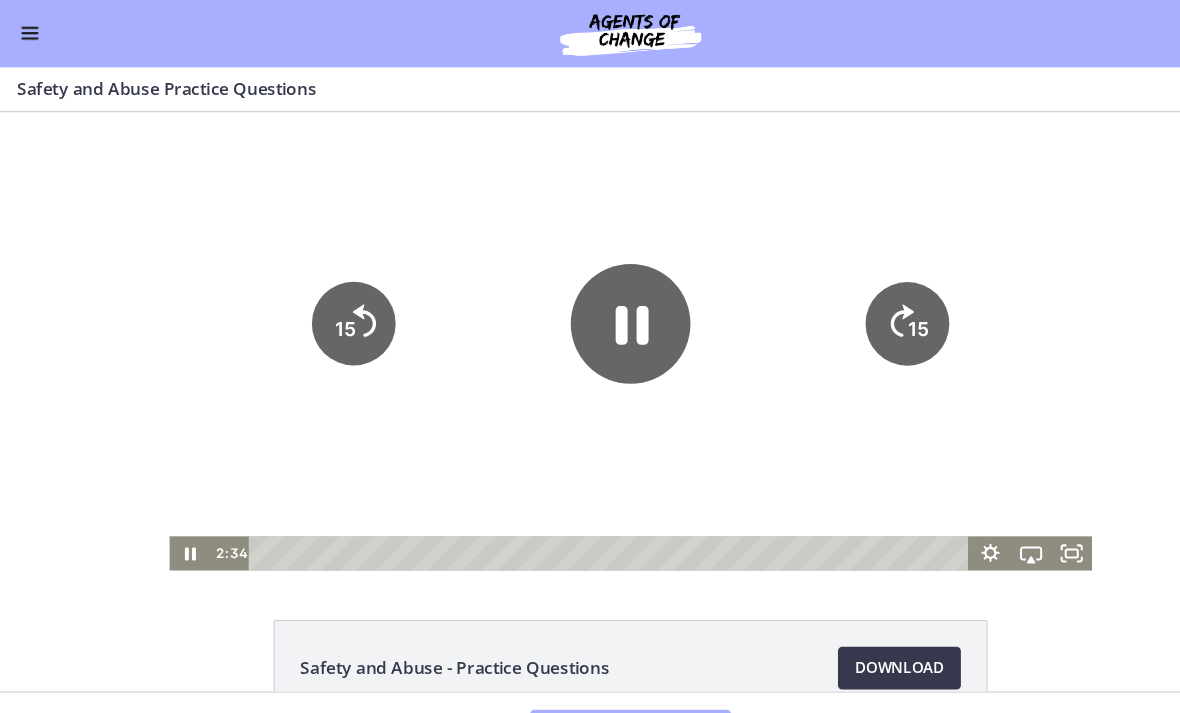 click 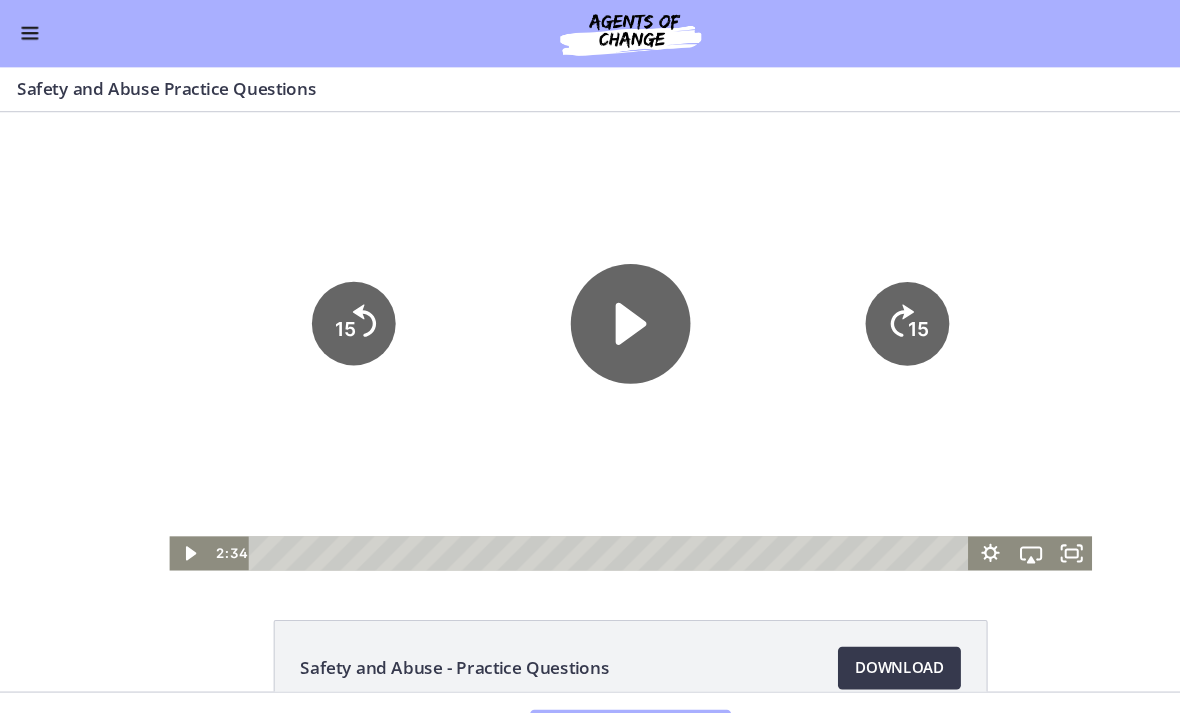 click 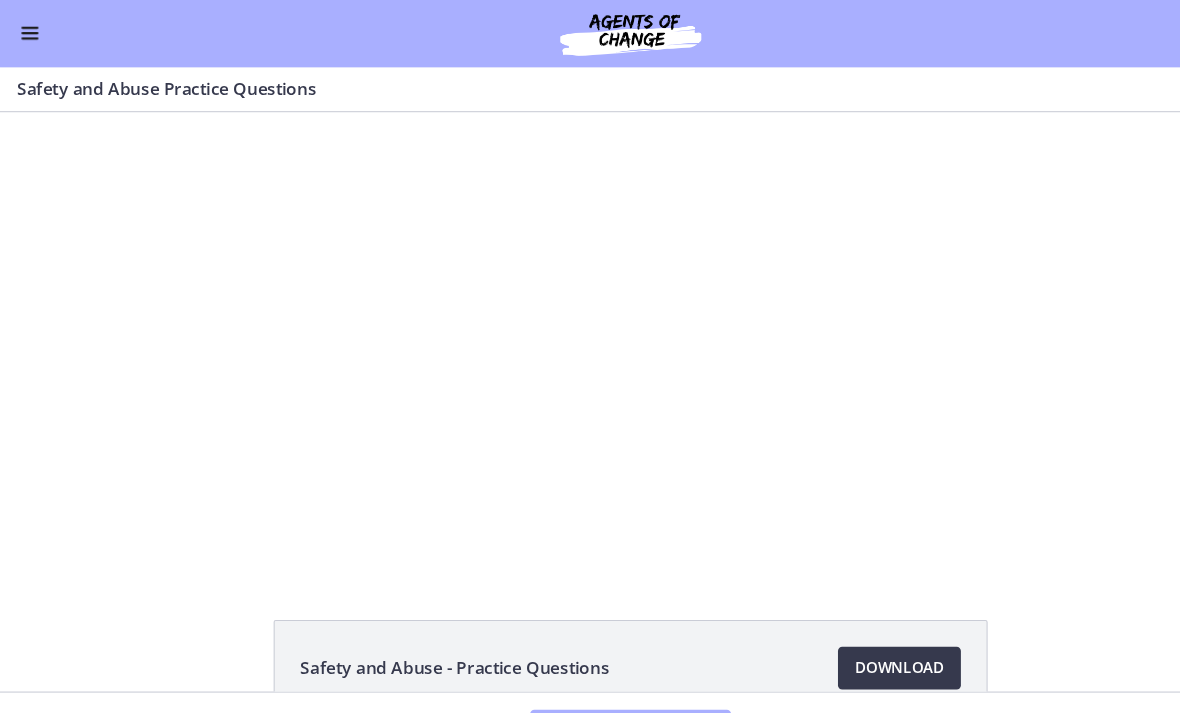 click at bounding box center [589, 326] 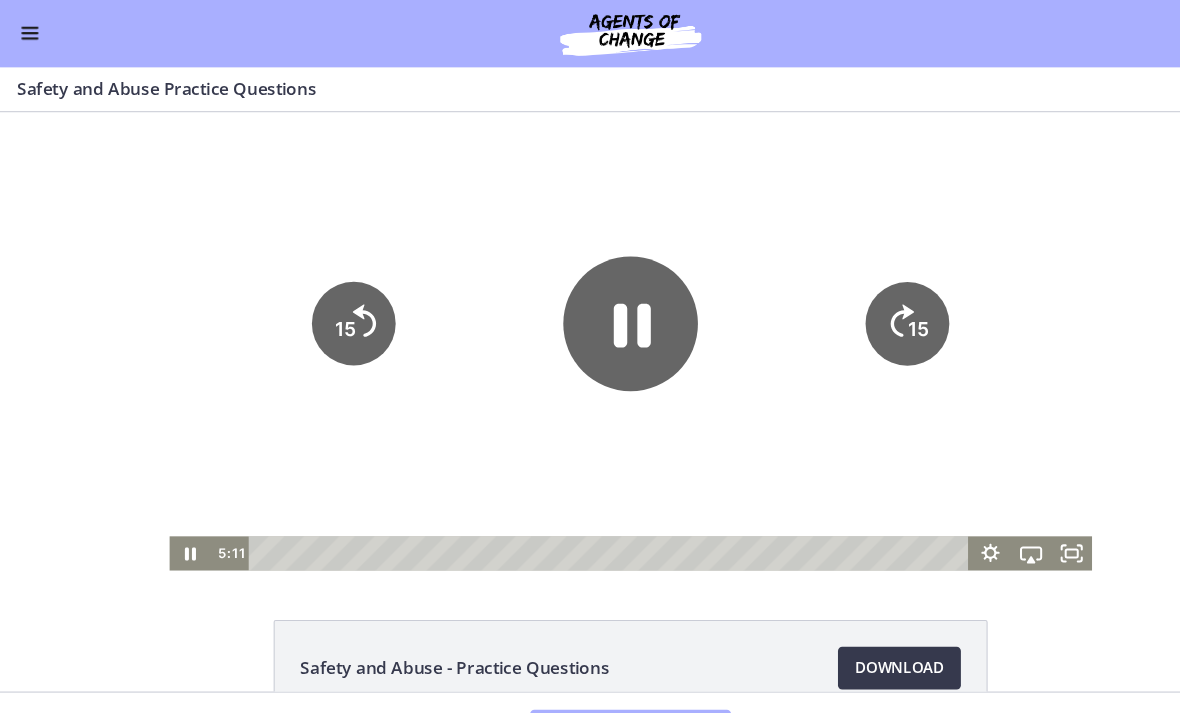 click 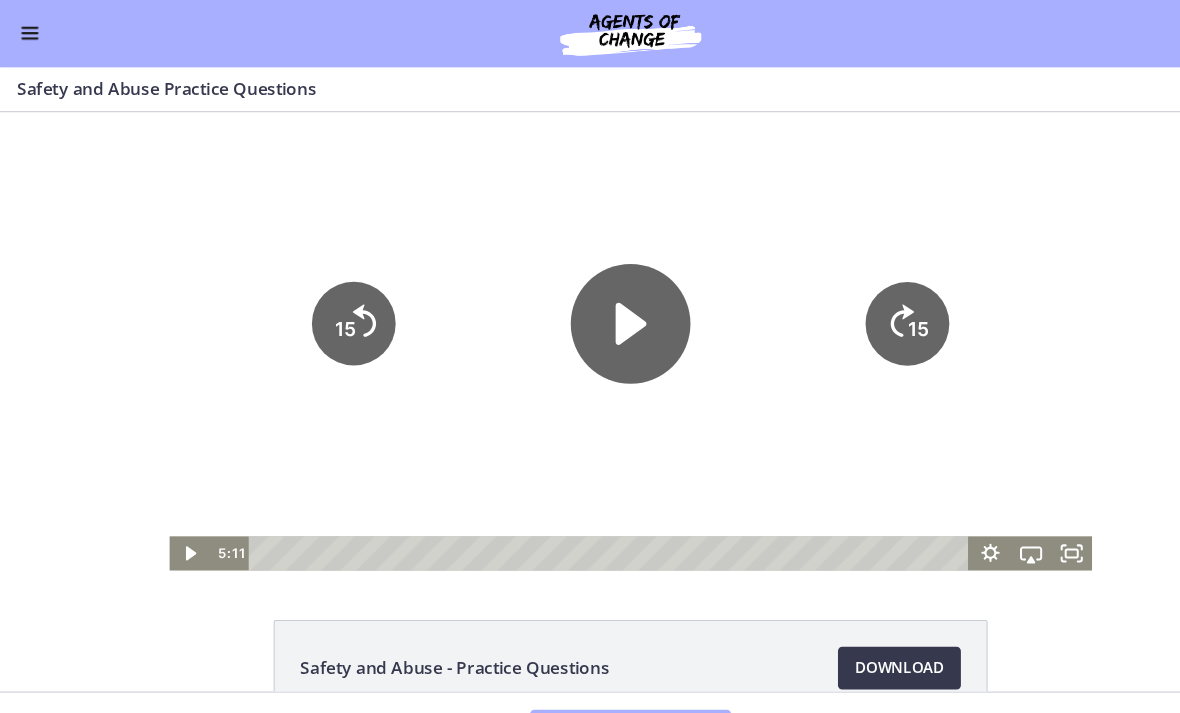 click at bounding box center [28, 32] 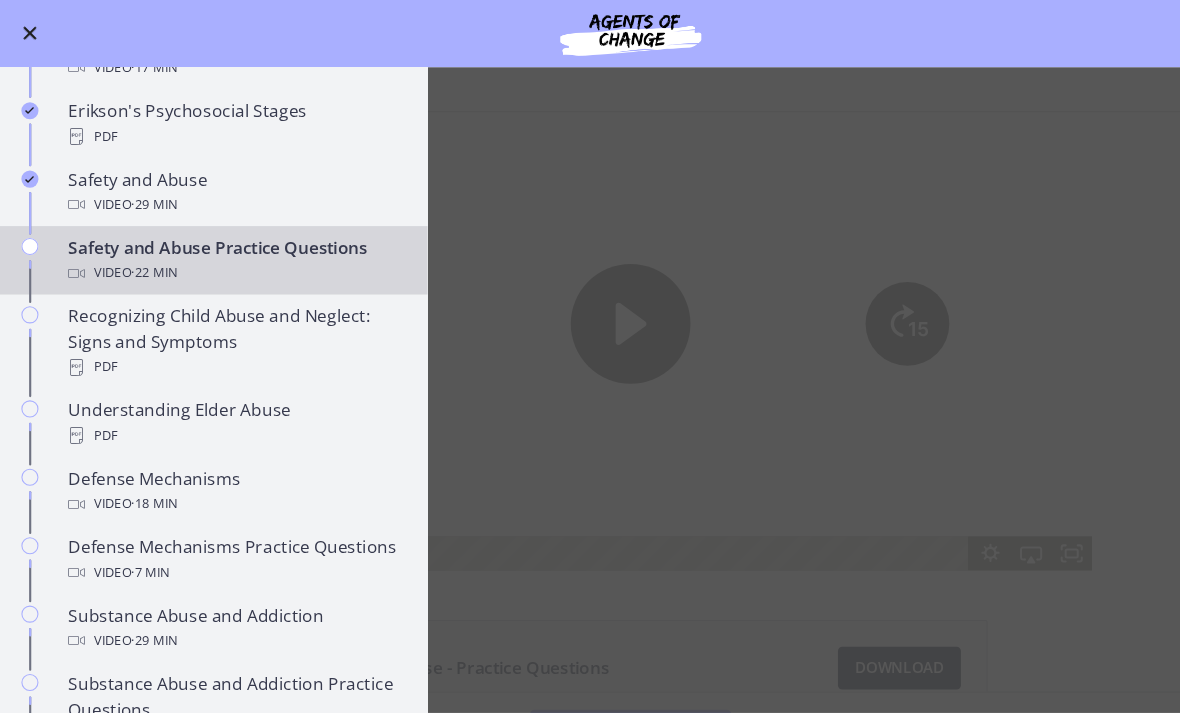 scroll, scrollTop: 721, scrollLeft: 0, axis: vertical 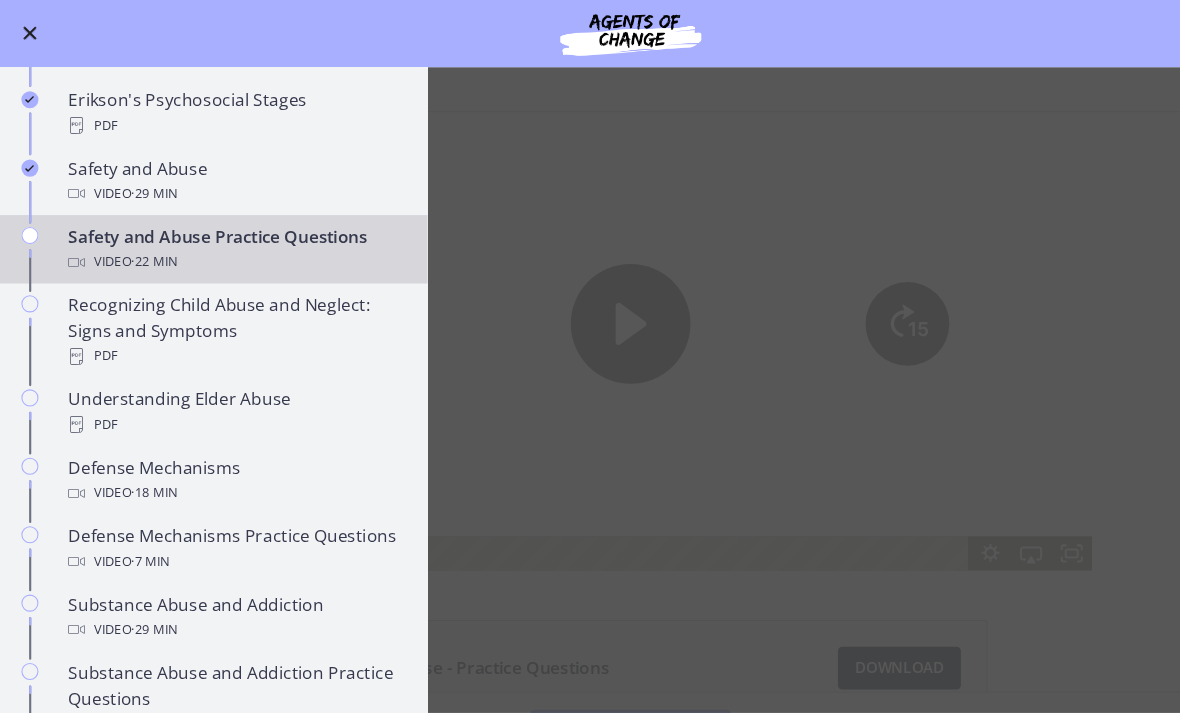 click on "Safety and Abuse Practice Questions
Enable fullscreen
Safety and Abuse - Practice Questions
Download
Opens in a new window
Complete & continue" at bounding box center (590, 388) 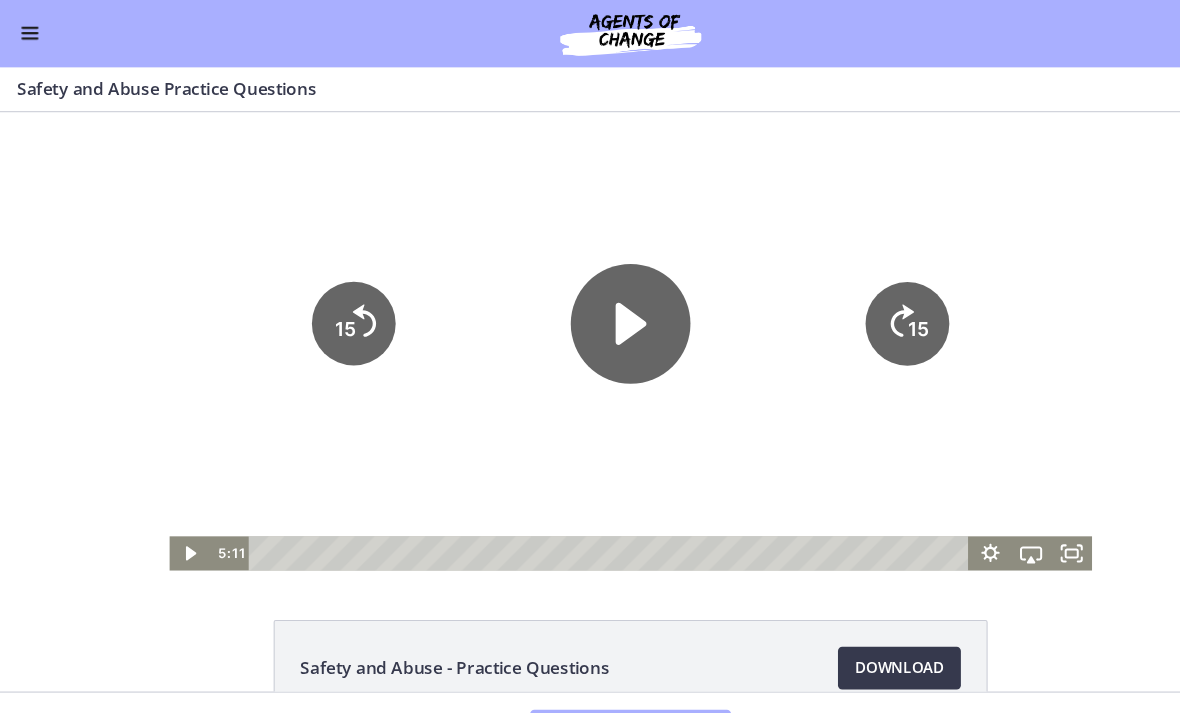 click 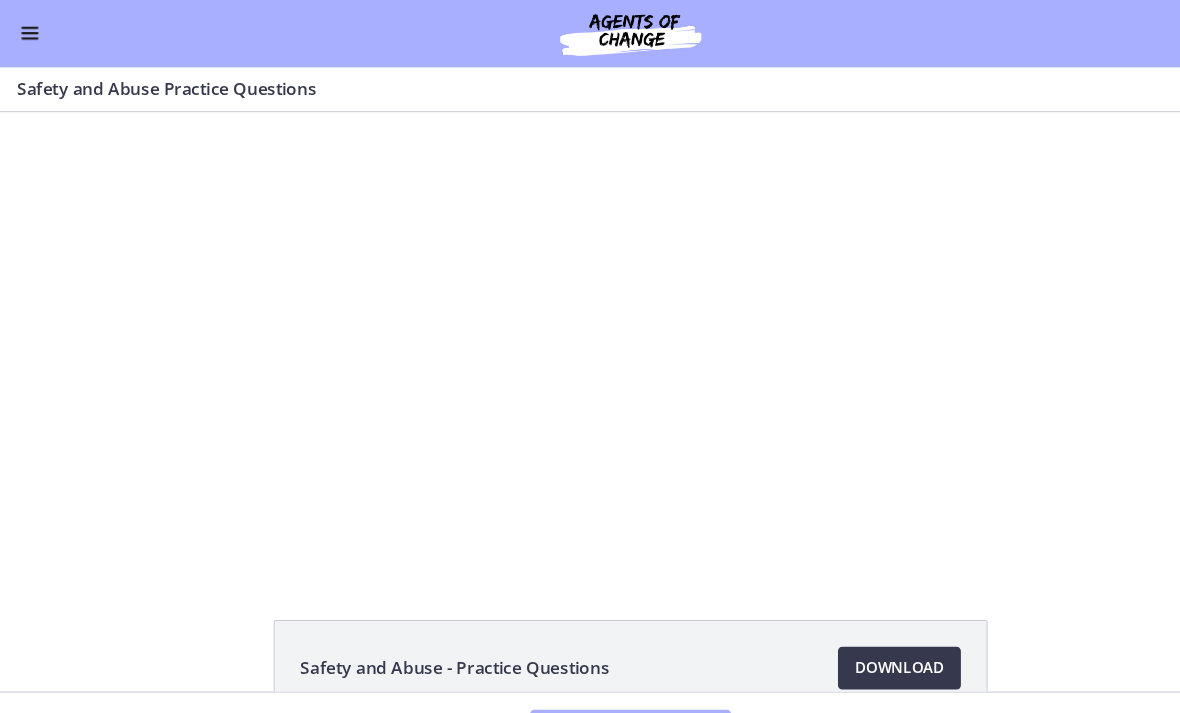 click at bounding box center [589, 326] 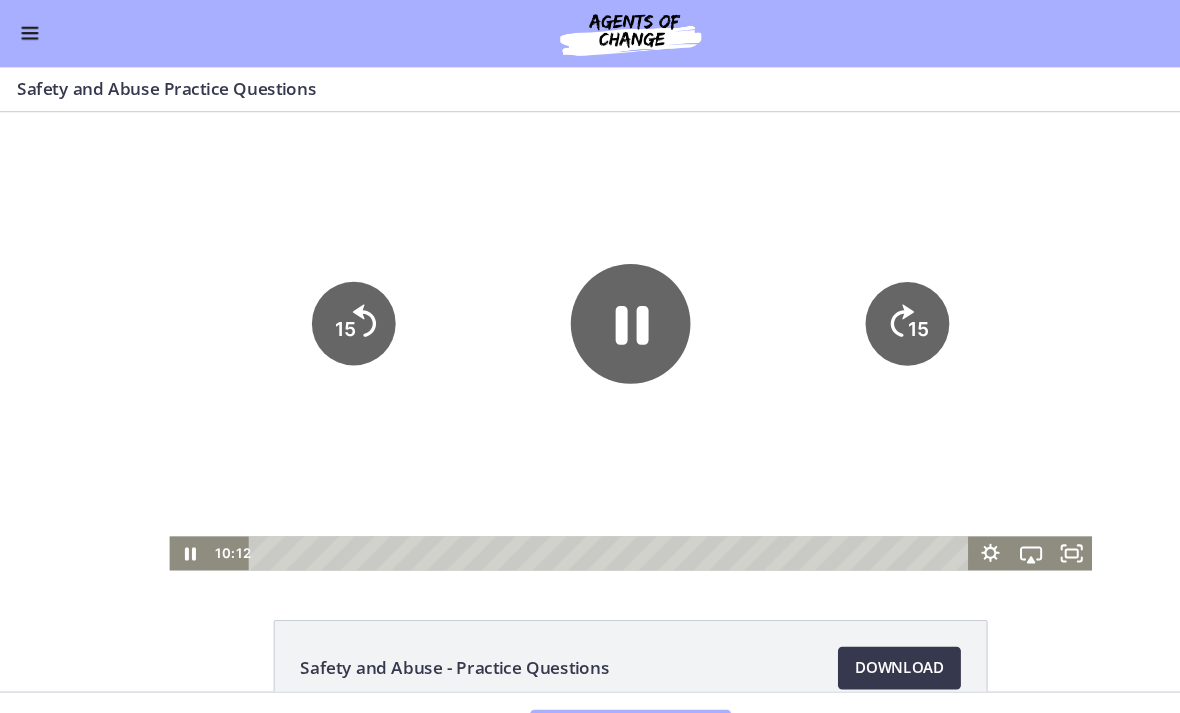 click 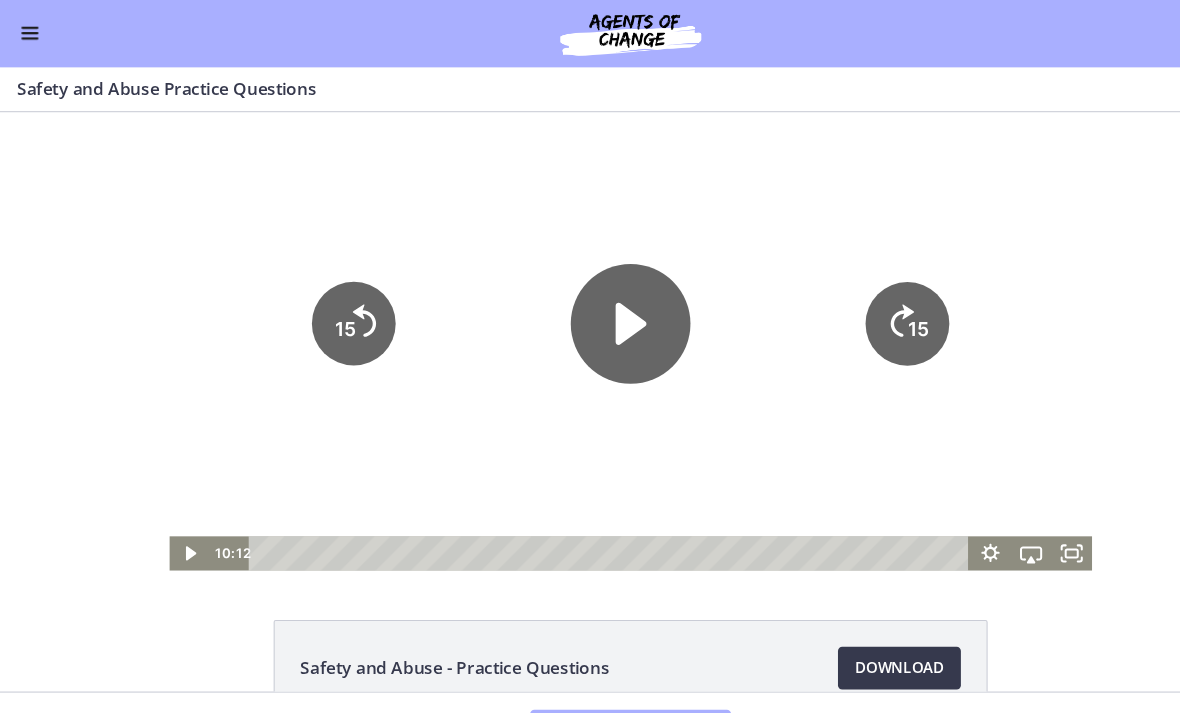 click 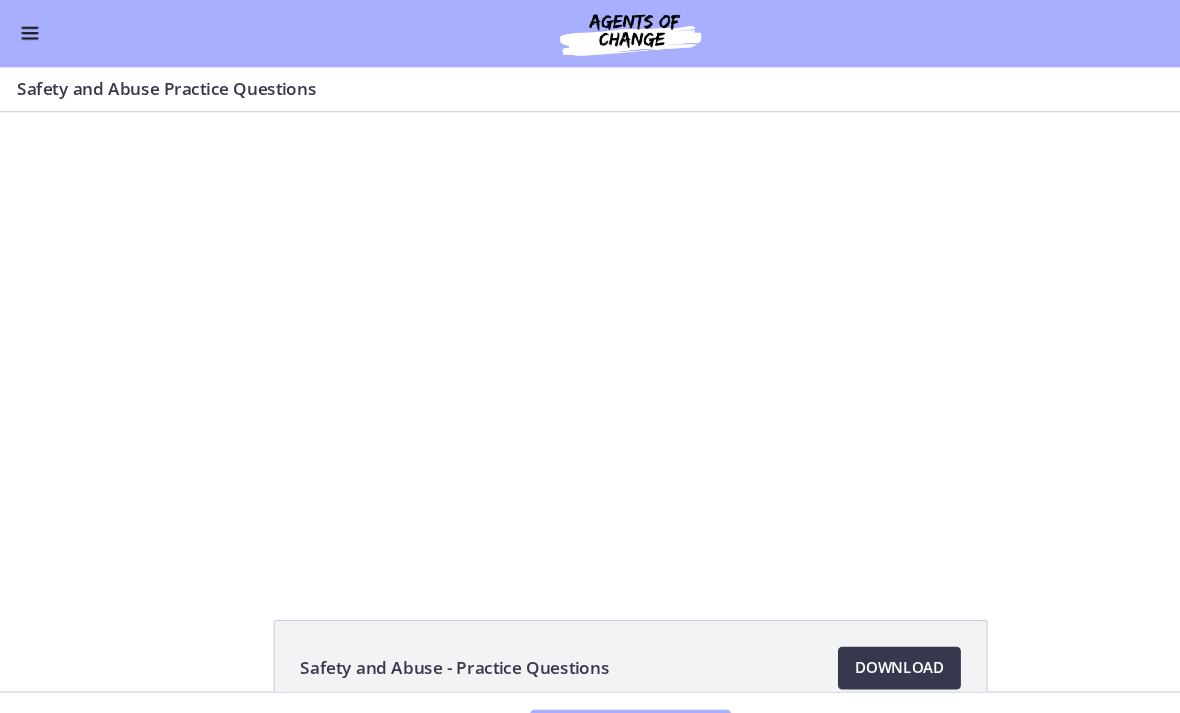 click at bounding box center [589, 326] 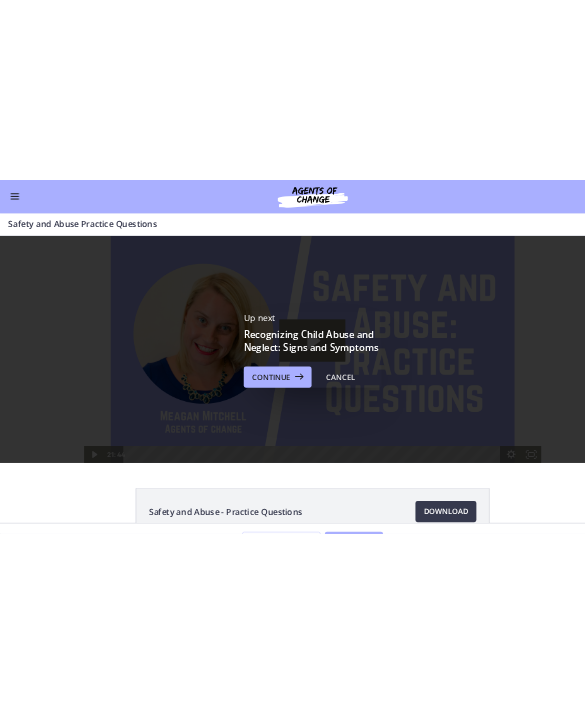 scroll, scrollTop: 0, scrollLeft: 0, axis: both 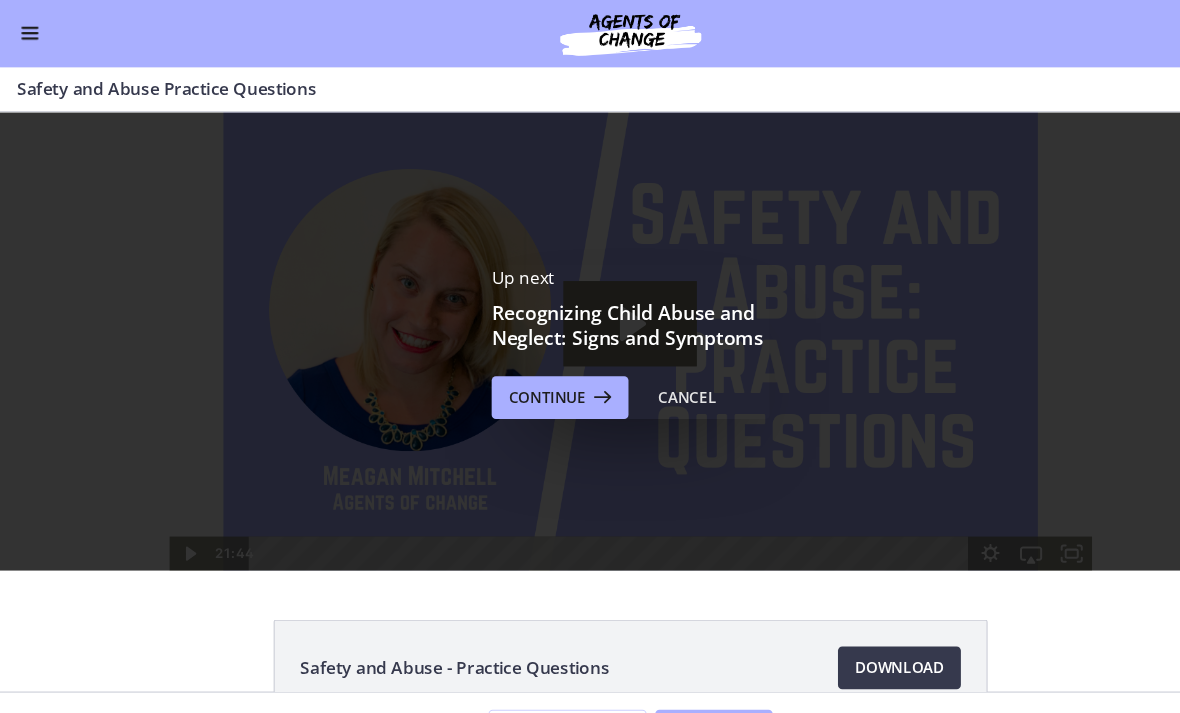 click on "Continue" at bounding box center [512, 373] 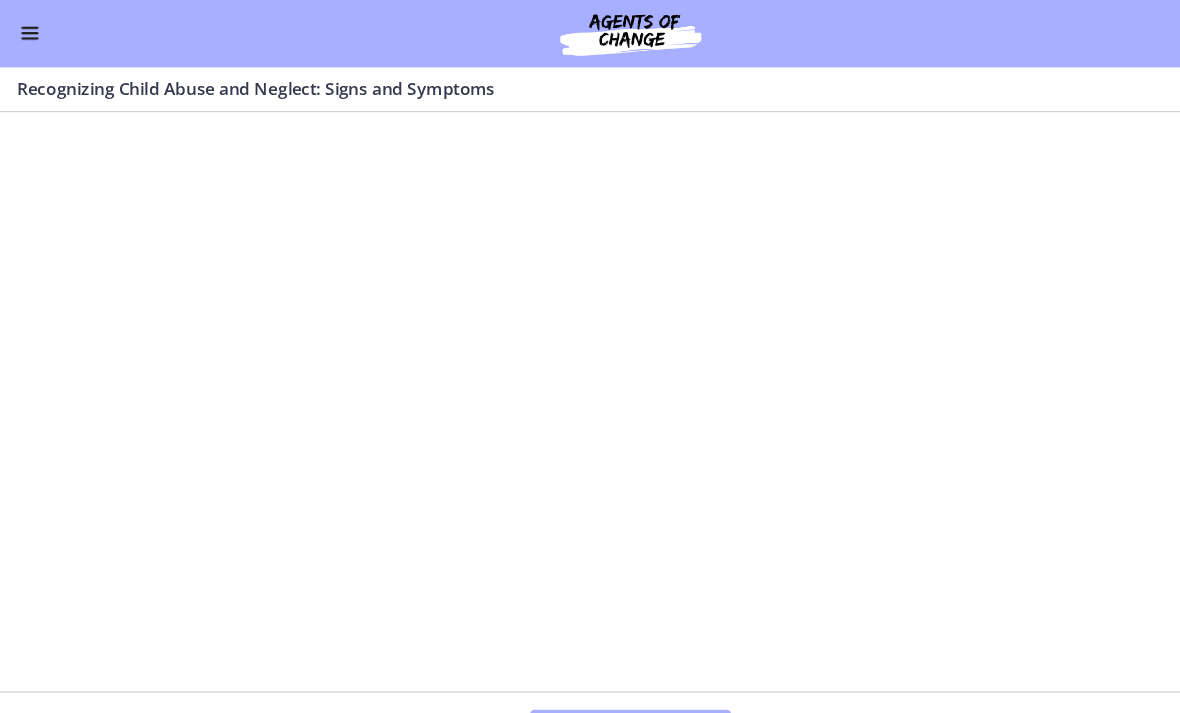 click on "Go to Dashboard" at bounding box center (590, 32) 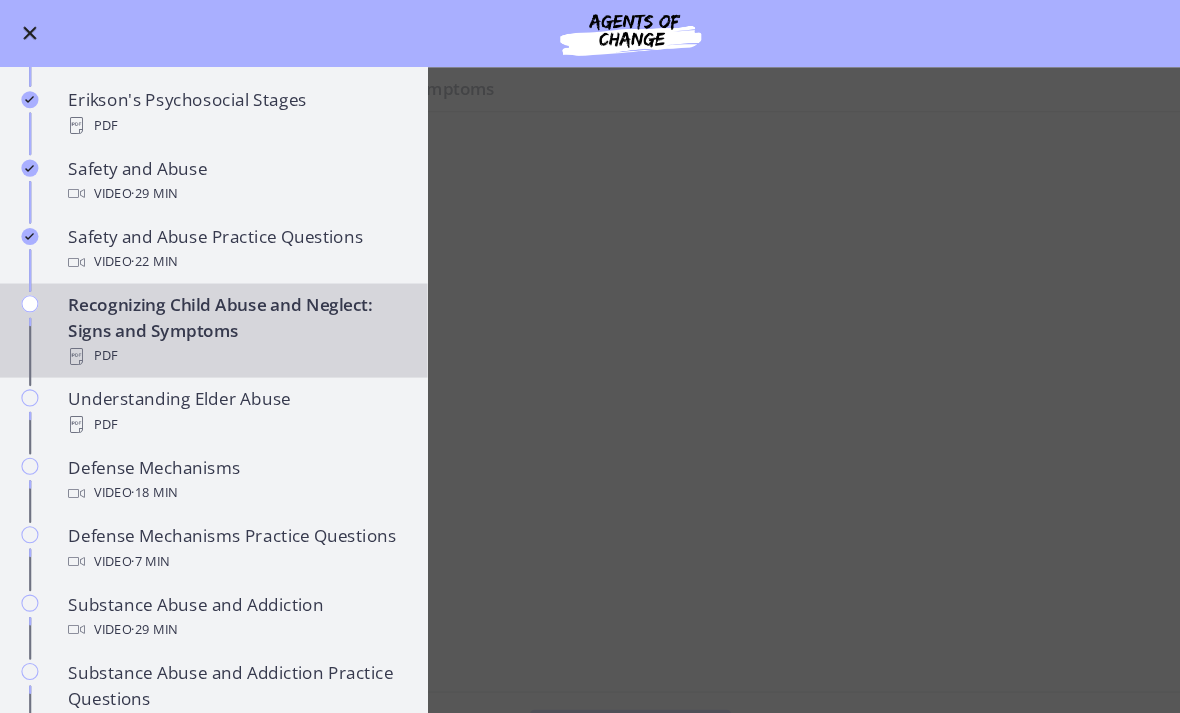 click on "PDF" at bounding box center [220, 398] 